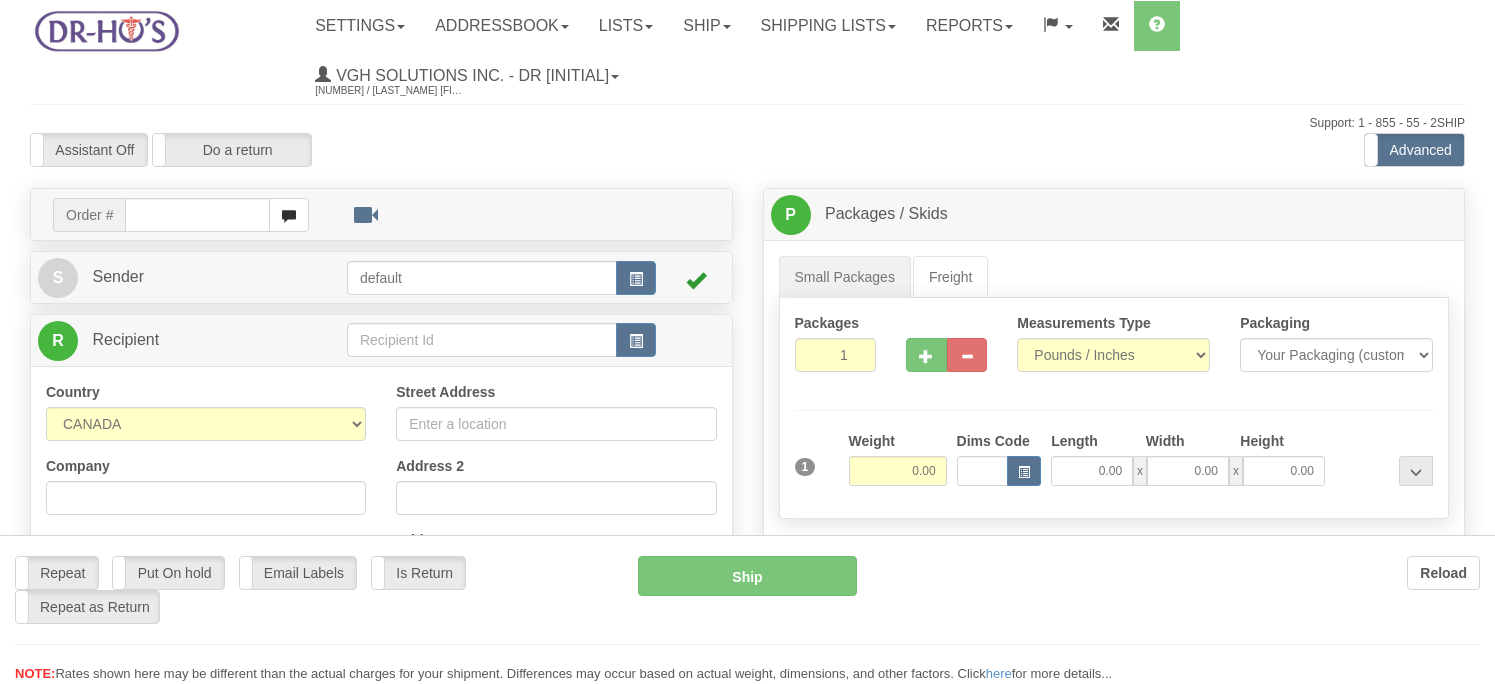 scroll, scrollTop: 0, scrollLeft: 0, axis: both 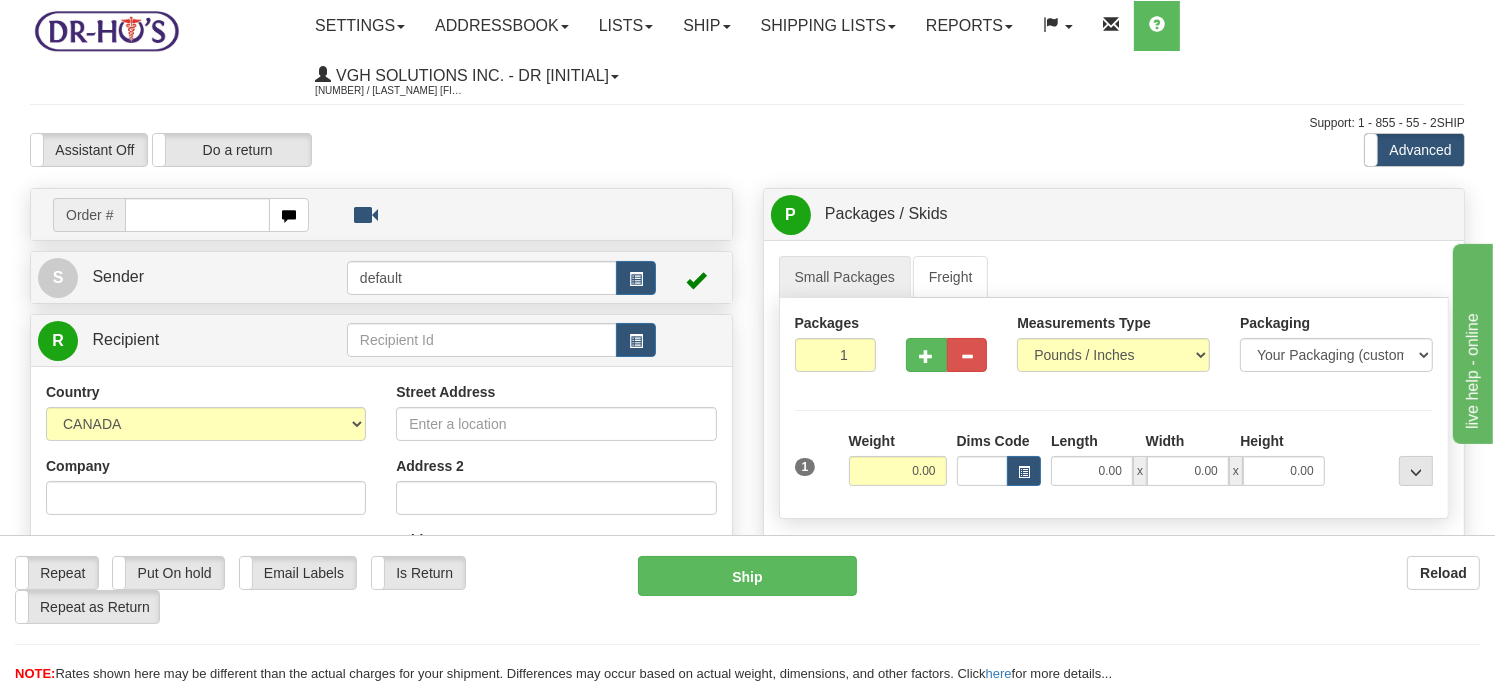 click on "Previous
Next" at bounding box center (747, 133) 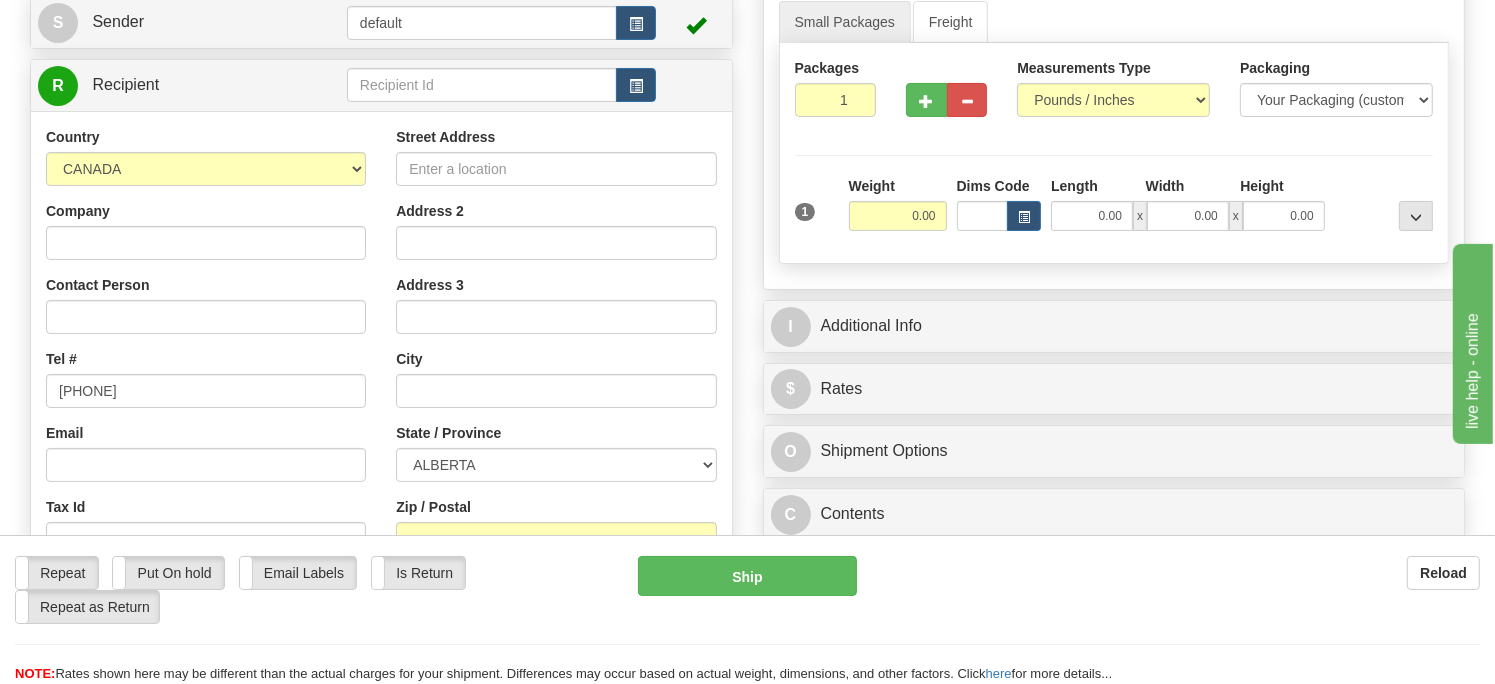 scroll, scrollTop: 300, scrollLeft: 0, axis: vertical 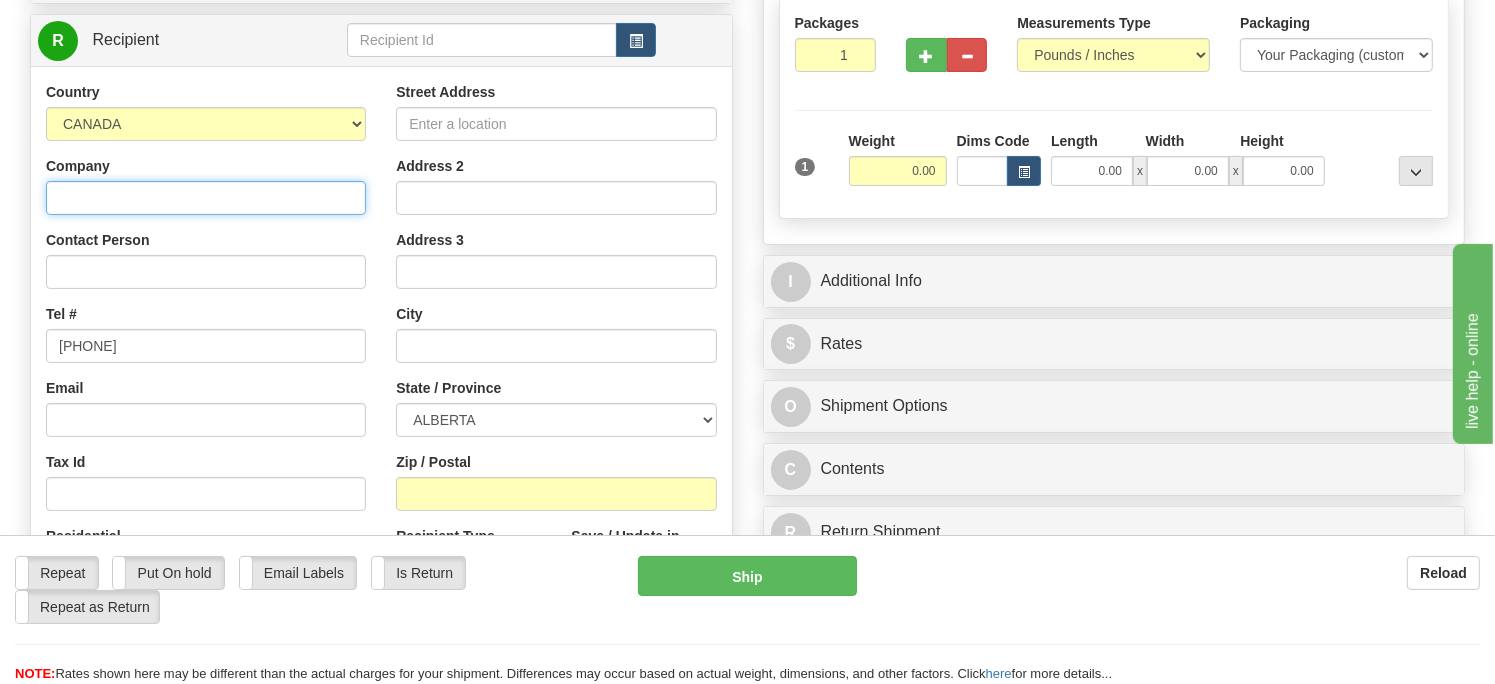 click on "Company" at bounding box center [206, 198] 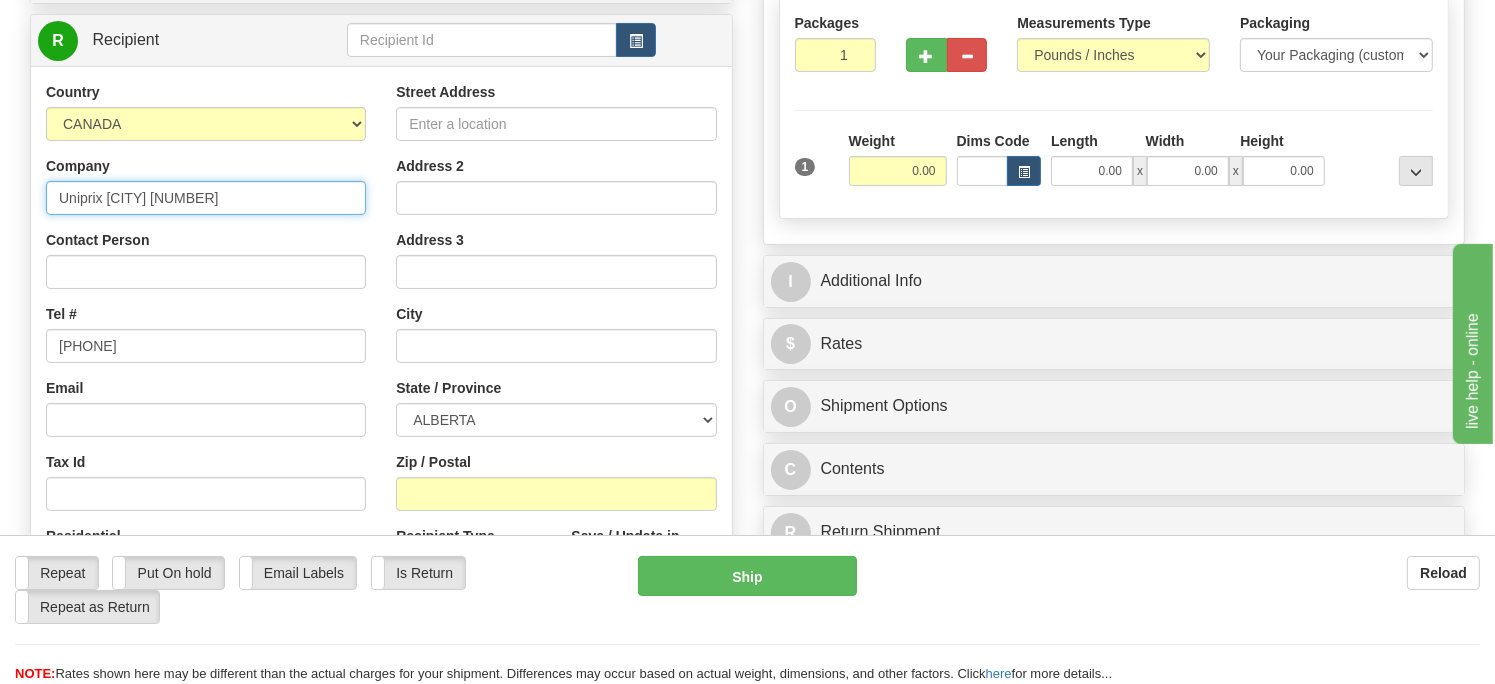 type on "Uniprix [CITY] [NUMBER]" 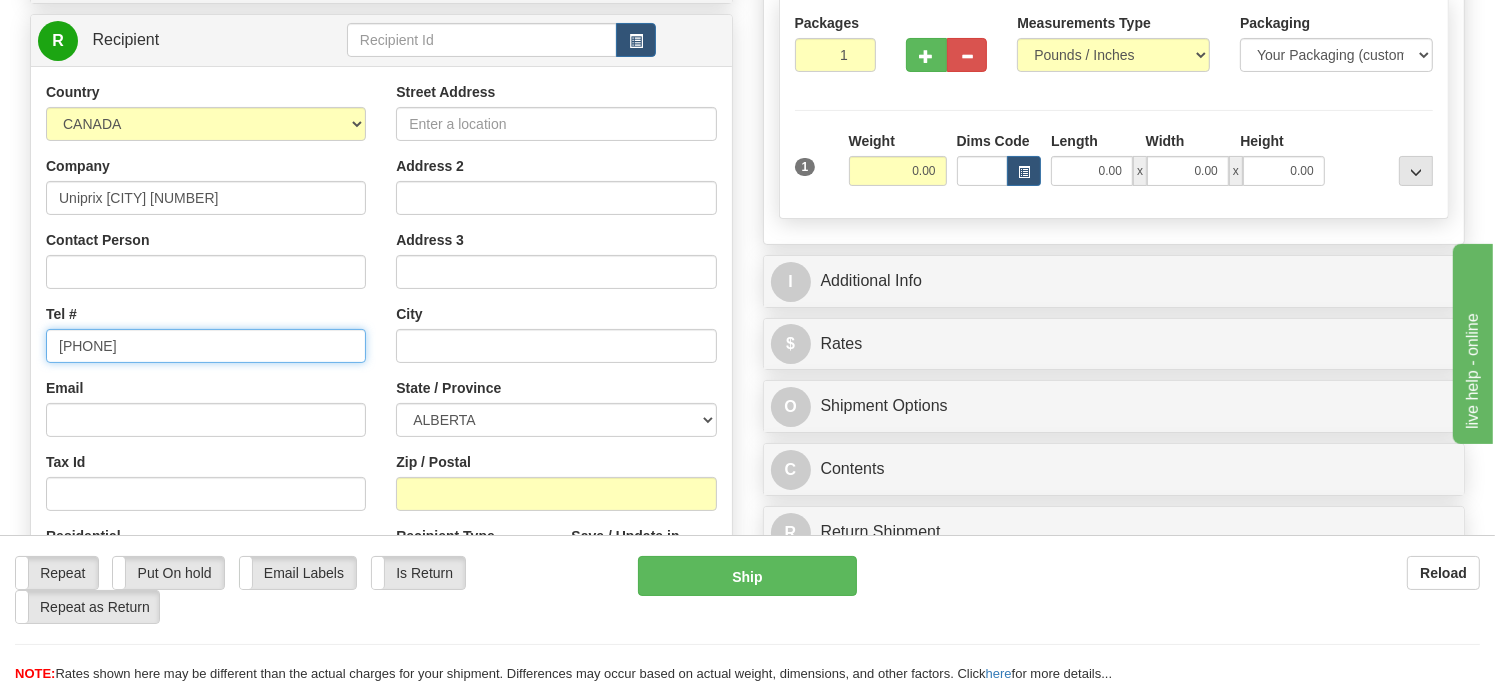 drag, startPoint x: 172, startPoint y: 340, endPoint x: 39, endPoint y: 350, distance: 133.37541 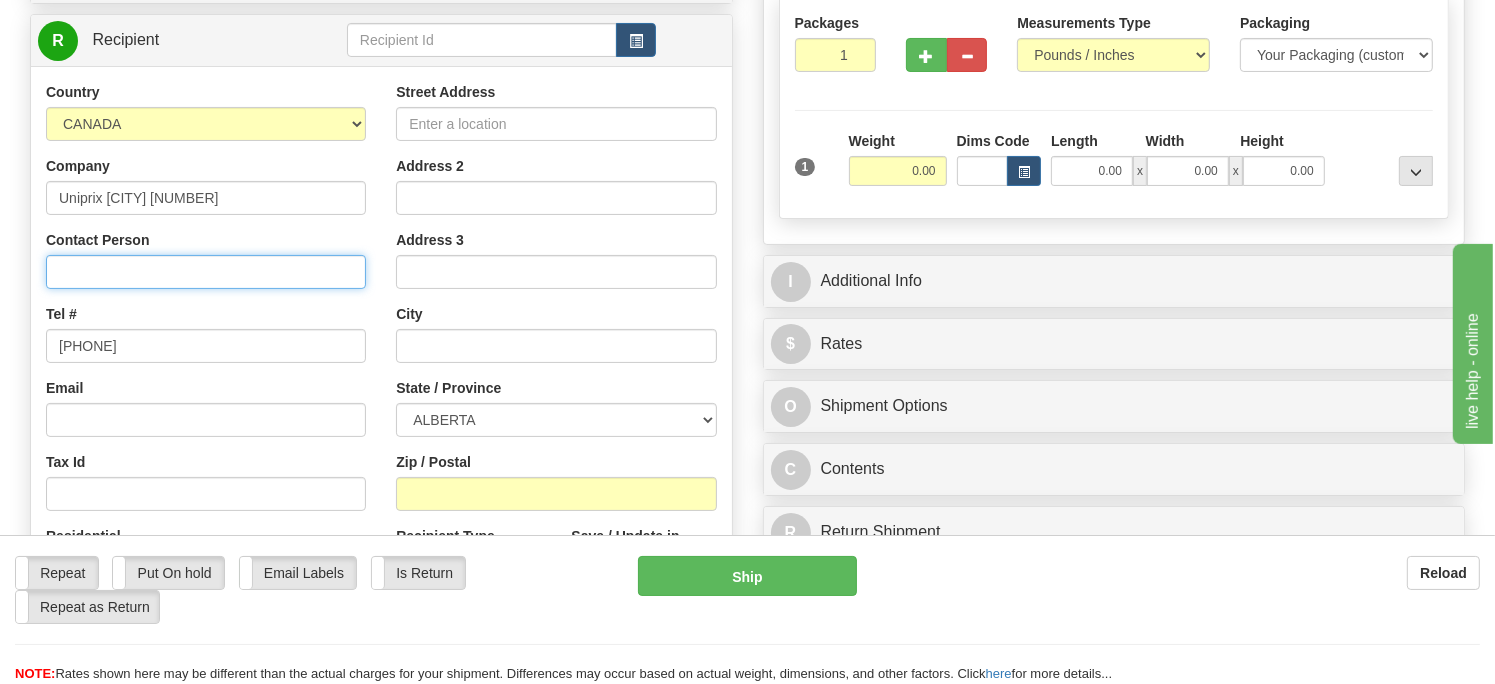 click on "Contact Person" at bounding box center (206, 272) 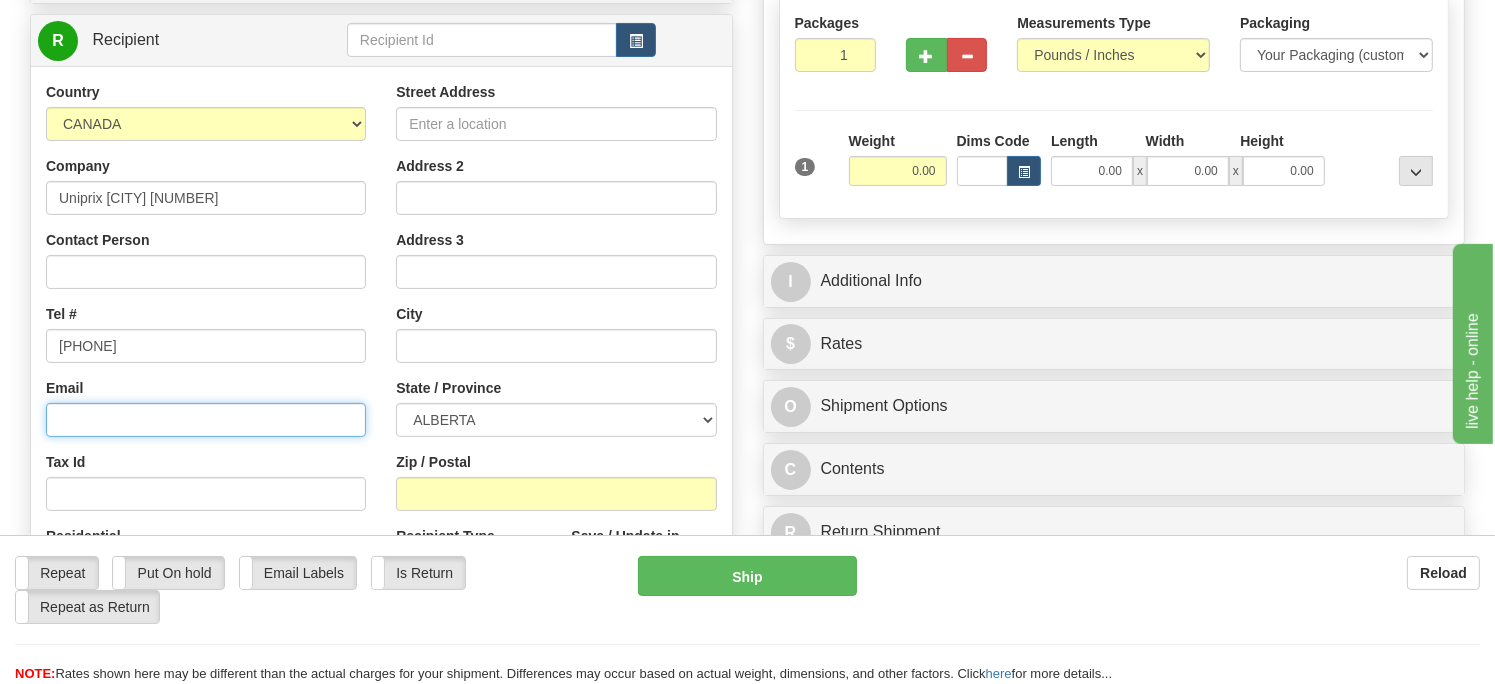 click on "Email" at bounding box center [206, 420] 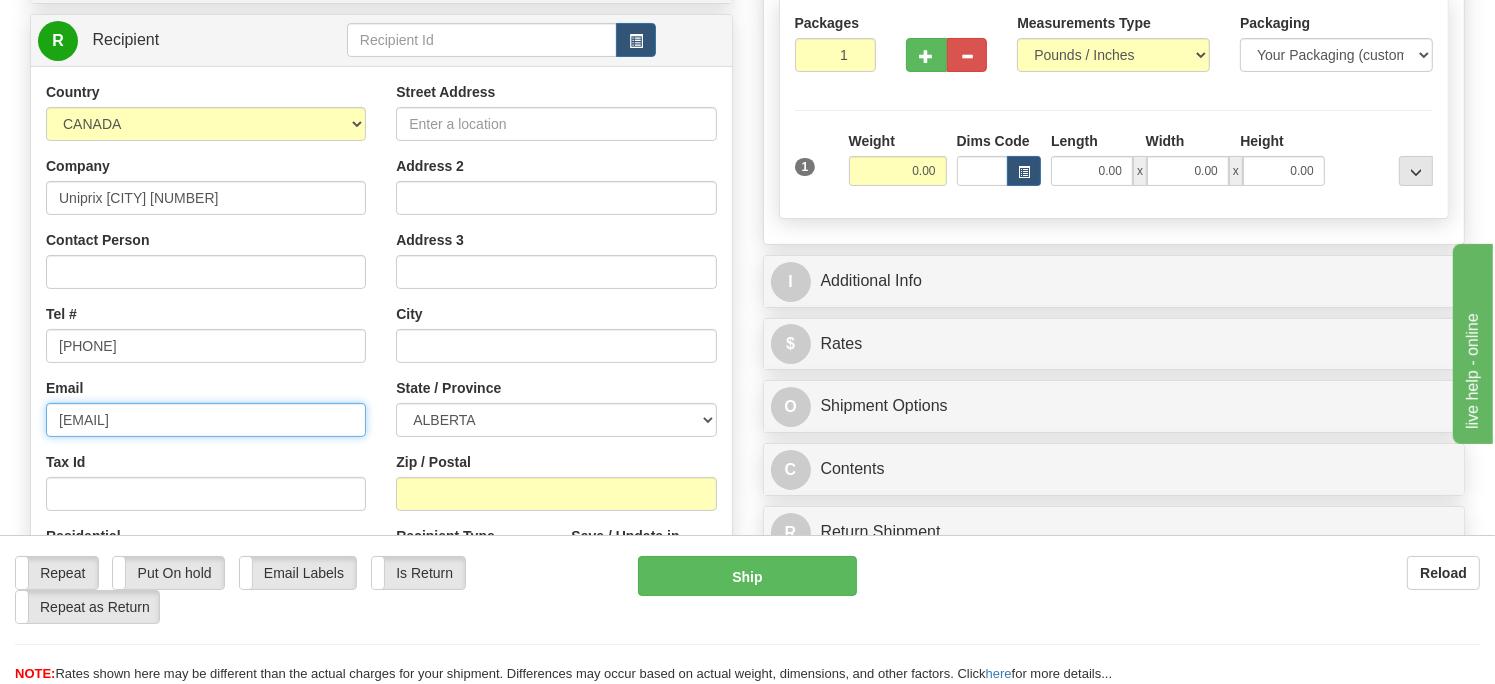 type on "[EMAIL]" 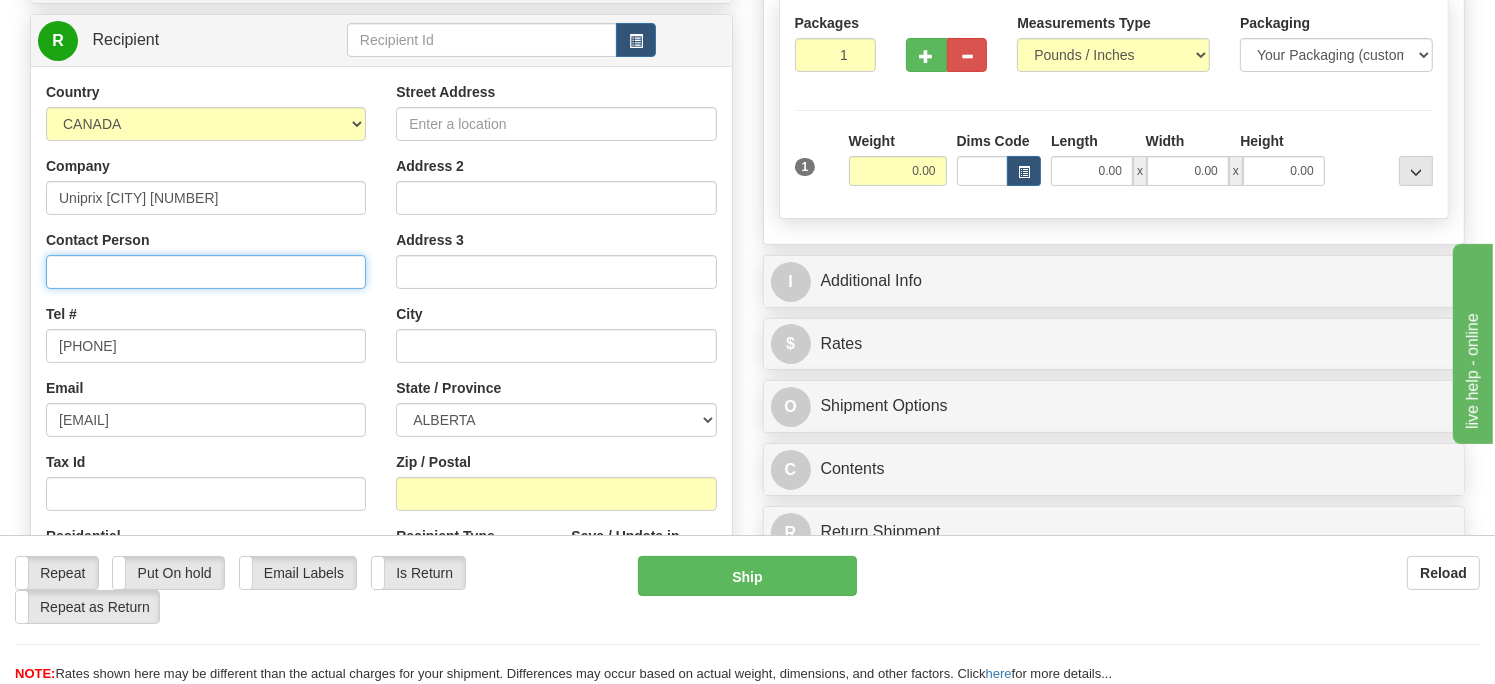 click on "Contact Person" at bounding box center [206, 272] 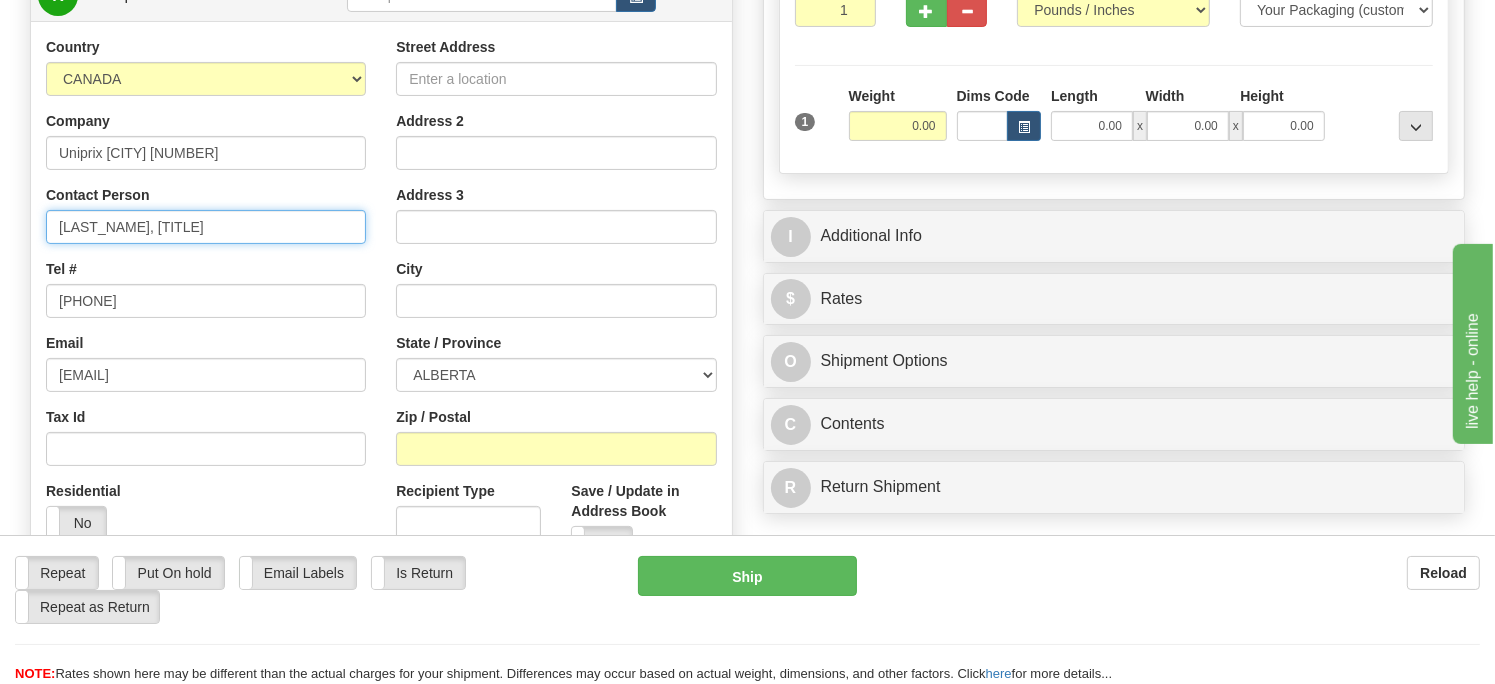 scroll, scrollTop: 300, scrollLeft: 0, axis: vertical 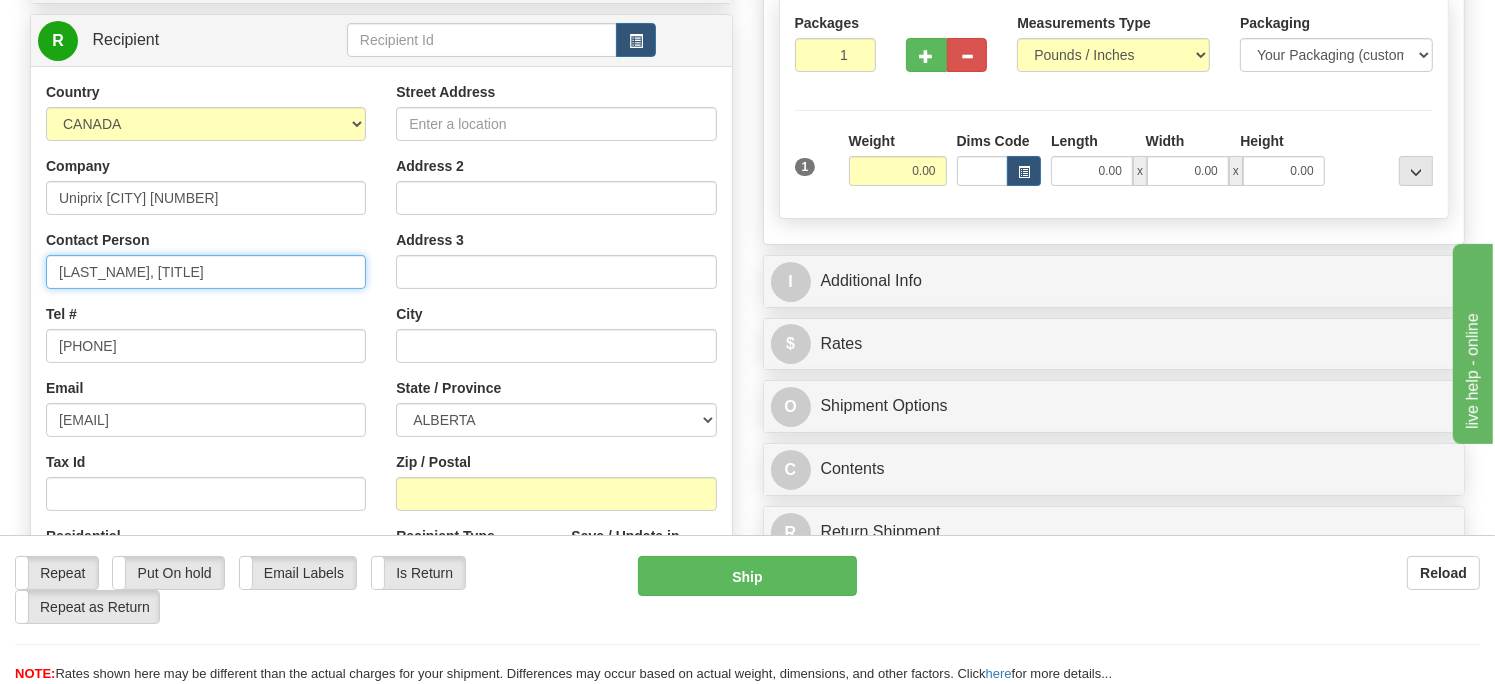 type on "[LAST_NAME], [TITLE]" 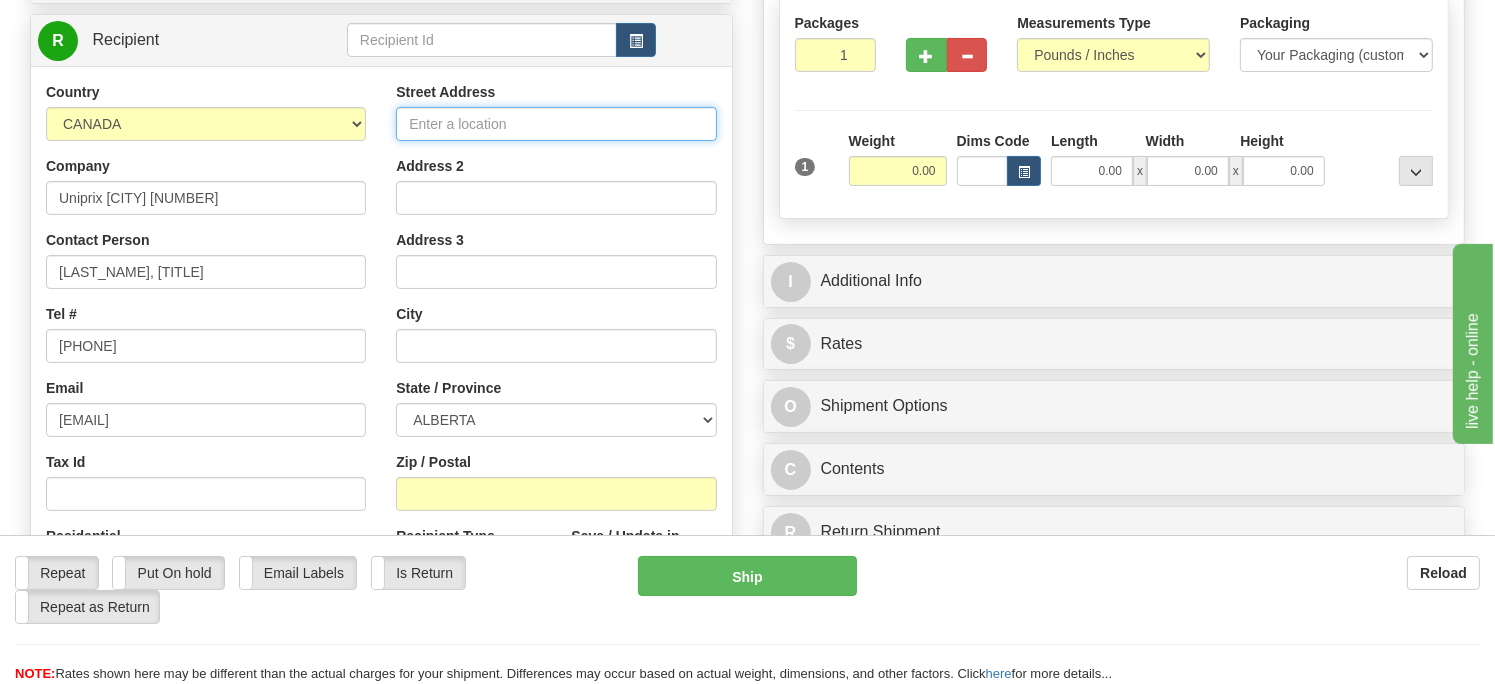 click on "Street Address" at bounding box center (556, 124) 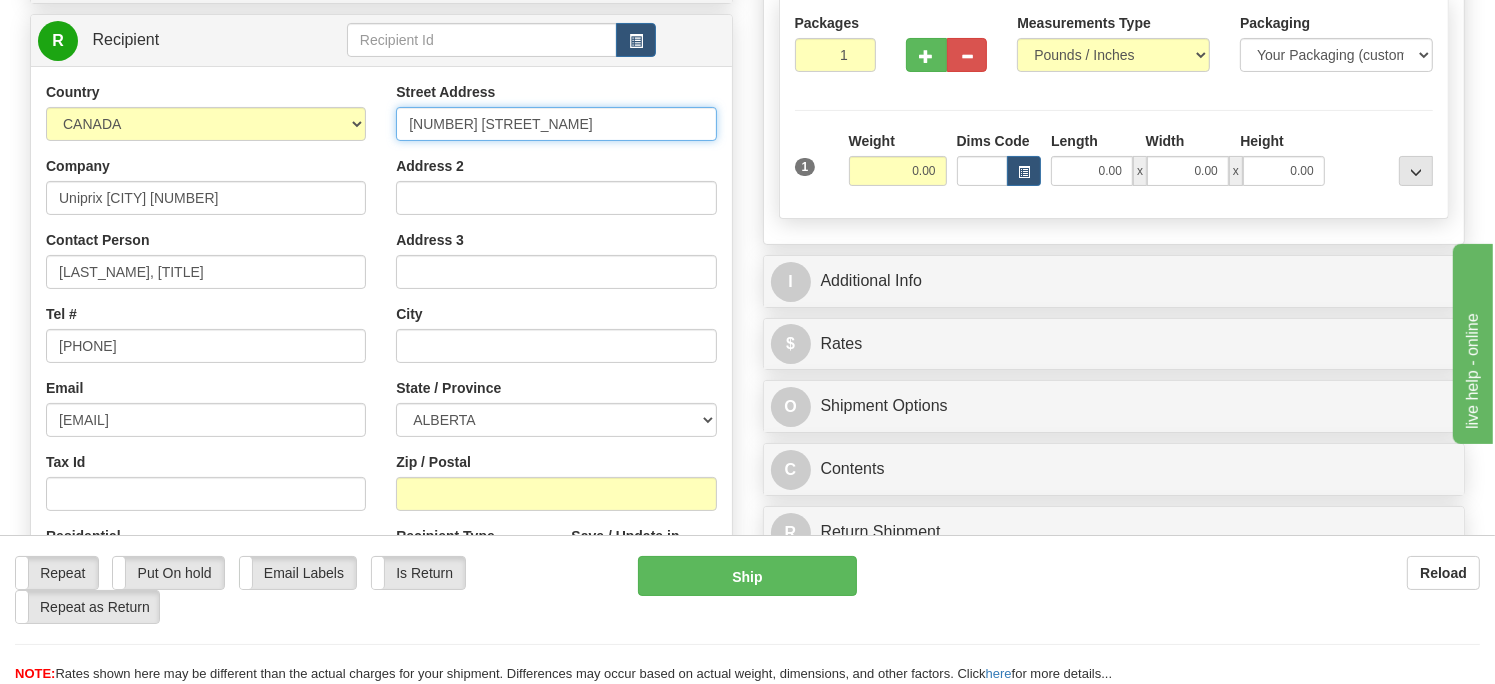 type on "[NUMBER] [STREET_NAME]" 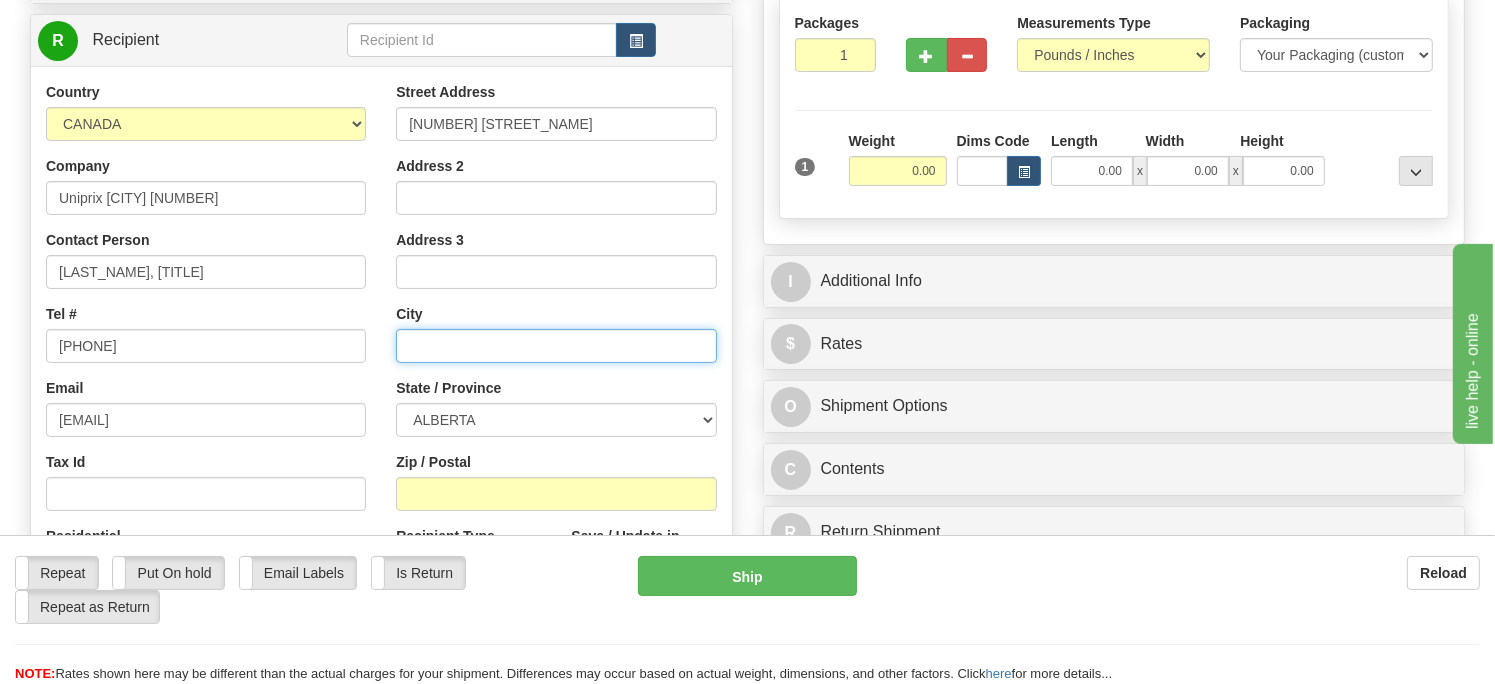 click at bounding box center [556, 346] 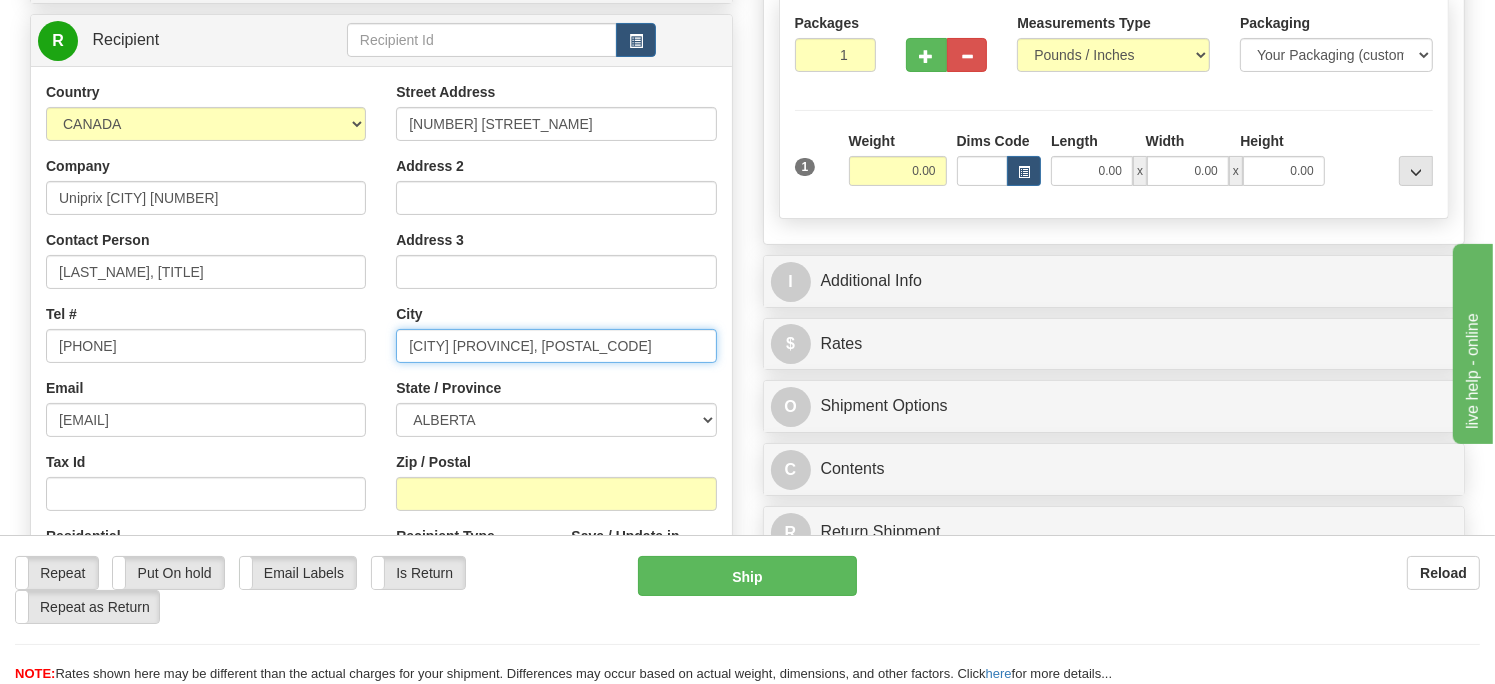 drag, startPoint x: 484, startPoint y: 347, endPoint x: 724, endPoint y: 353, distance: 240.07498 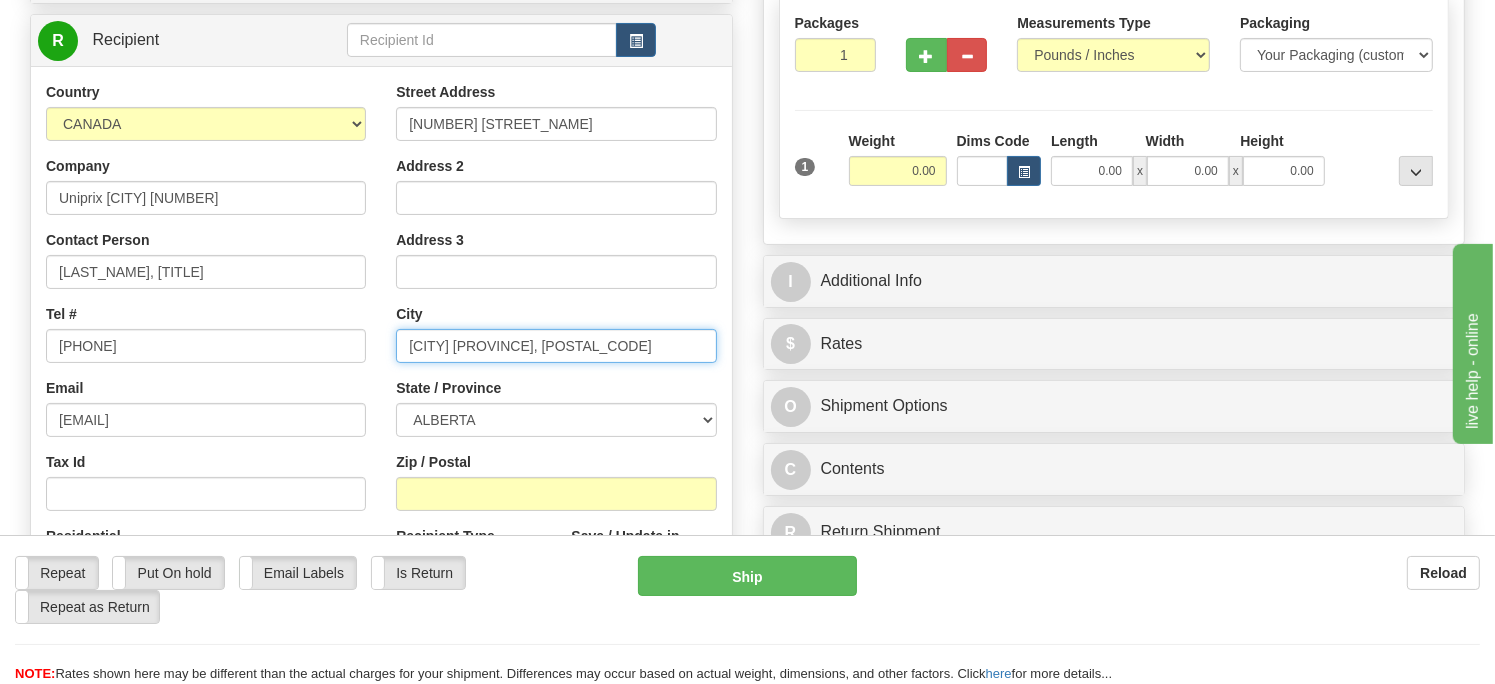 click on "Street Address
[NUMBER] [STREET_NAME]
Address 2
Address 3
City
[CITY] [PROVINCE], [POSTAL_CODE]
State / Province
ALBERTA BRITISH COLUMBIA MANITOBA NEW BRUNSWICK NEWFOUNDLAND NOVA SCOTIA NUNAVUT NW TERRITORIES ONTARIO PRINCE EDWARD ISLAND QUEBEC SASKATCHEWAN YUKON TERRITORY
Zip / Postal
Recipient Type
Yes No" at bounding box center (556, 351) 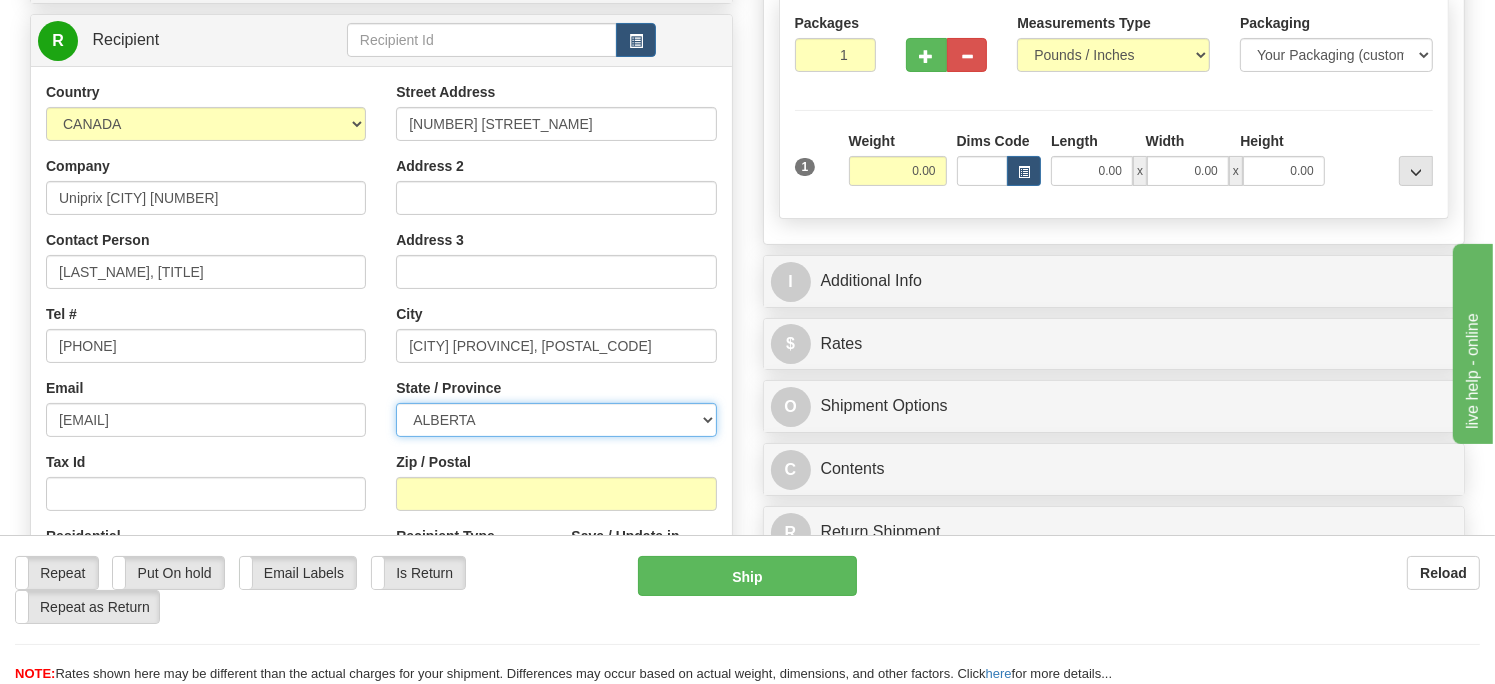 click on "ALBERTA BRITISH COLUMBIA MANITOBA NEW BRUNSWICK NEWFOUNDLAND NOVA SCOTIA NUNAVUT NW TERRITORIES ONTARIO PRINCE EDWARD ISLAND QUEBEC SASKATCHEWAN YUKON TERRITORY" at bounding box center (556, 420) 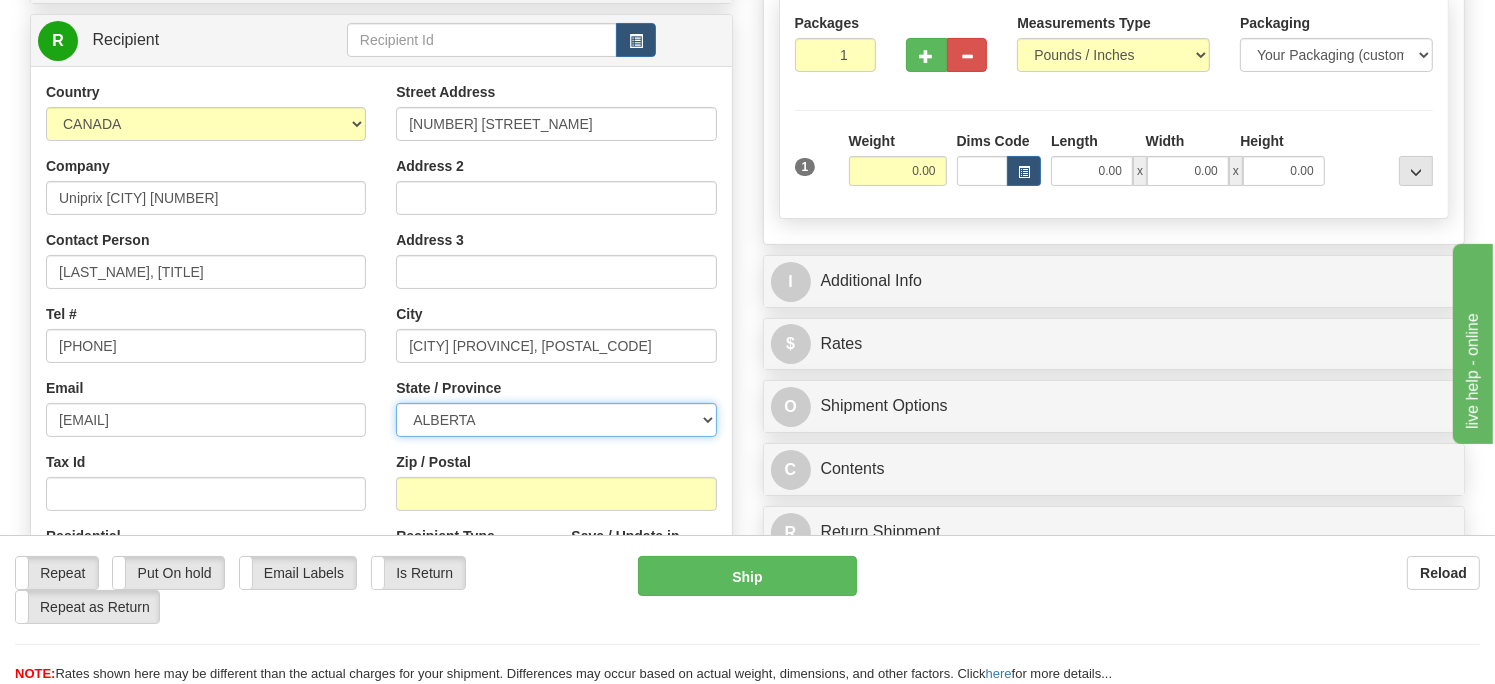 select on "QC" 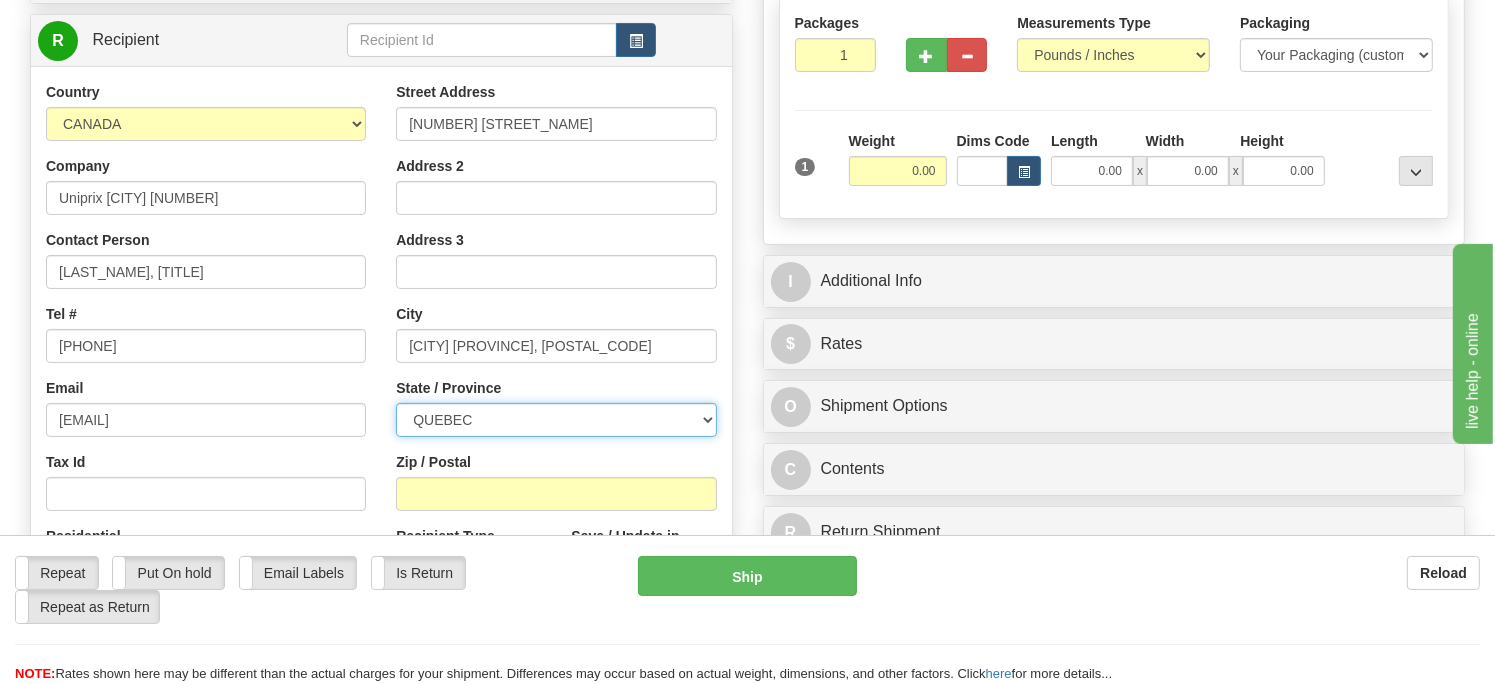 click on "ALBERTA BRITISH COLUMBIA MANITOBA NEW BRUNSWICK NEWFOUNDLAND NOVA SCOTIA NUNAVUT NW TERRITORIES ONTARIO PRINCE EDWARD ISLAND QUEBEC SASKATCHEWAN YUKON TERRITORY" at bounding box center (556, 420) 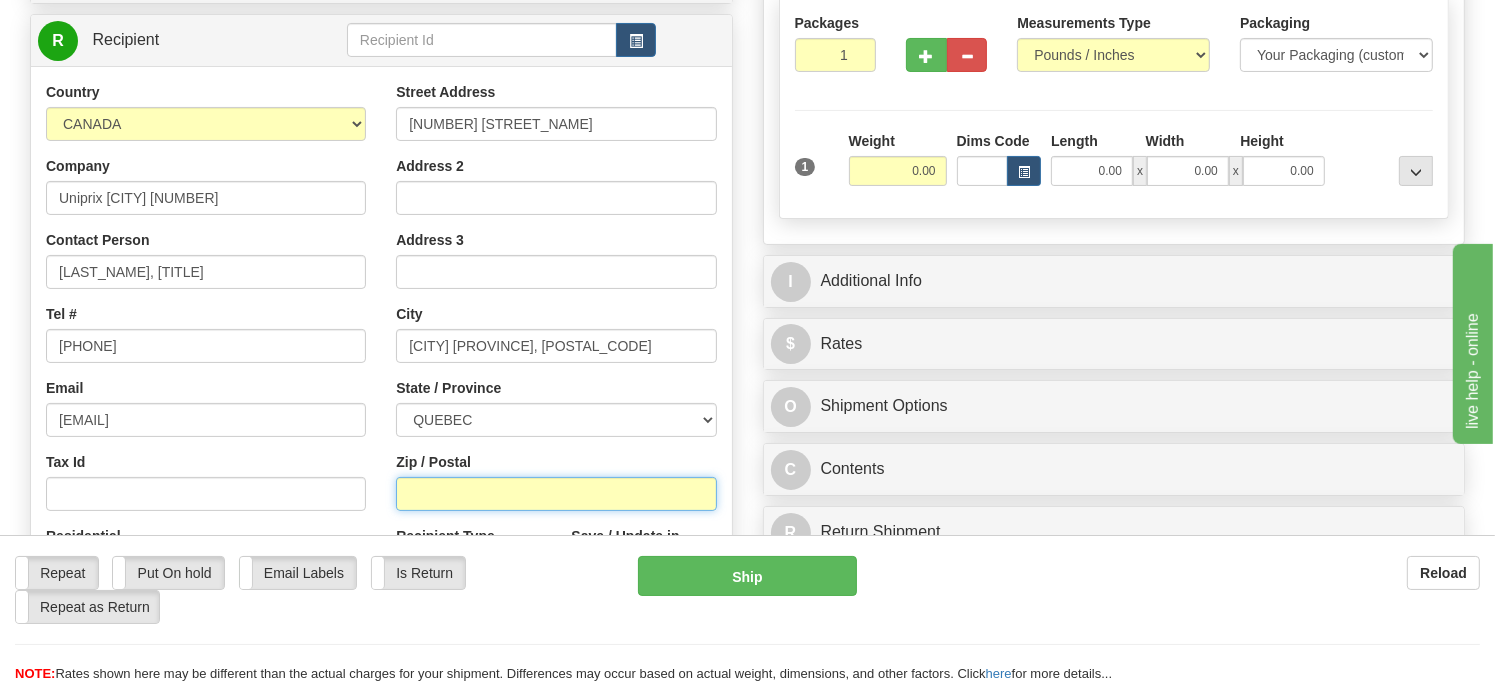 click on "Zip / Postal" at bounding box center [556, 494] 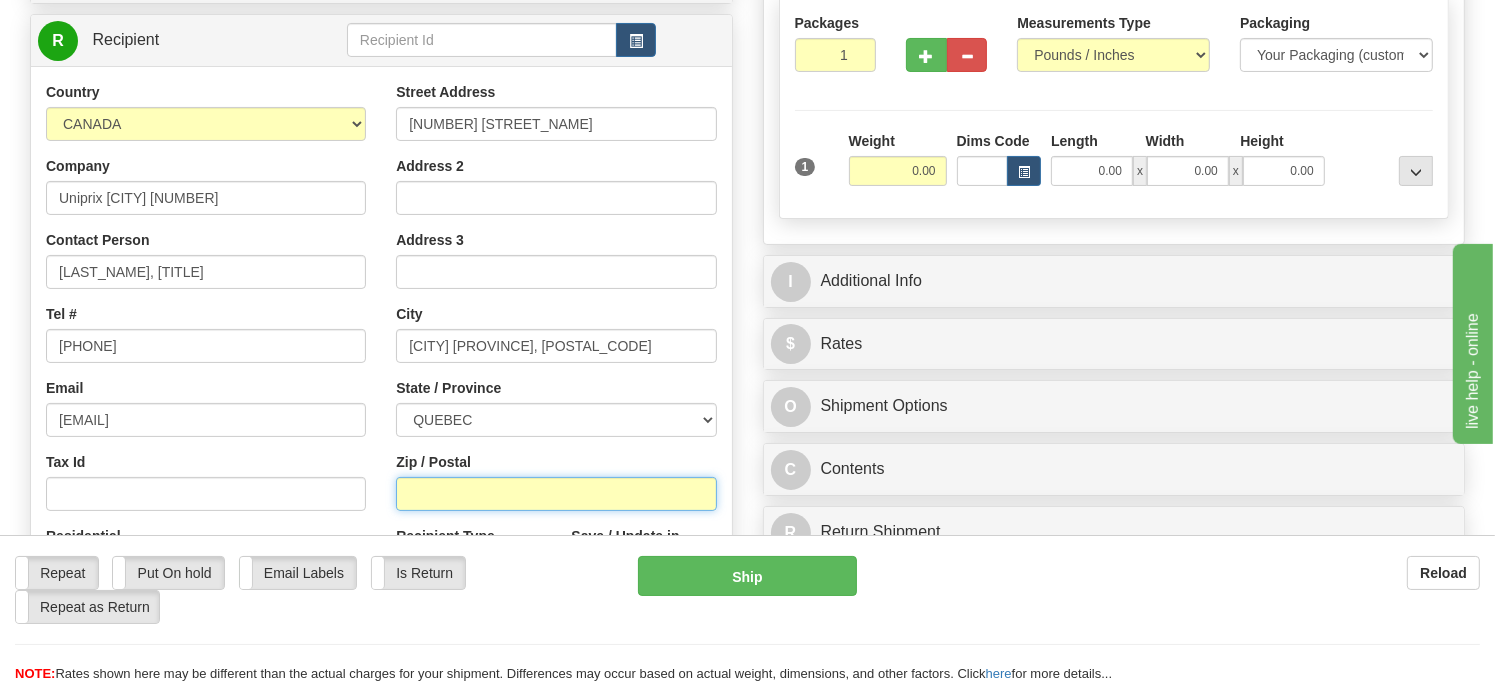 paste on "[POSTAL_CODE]" 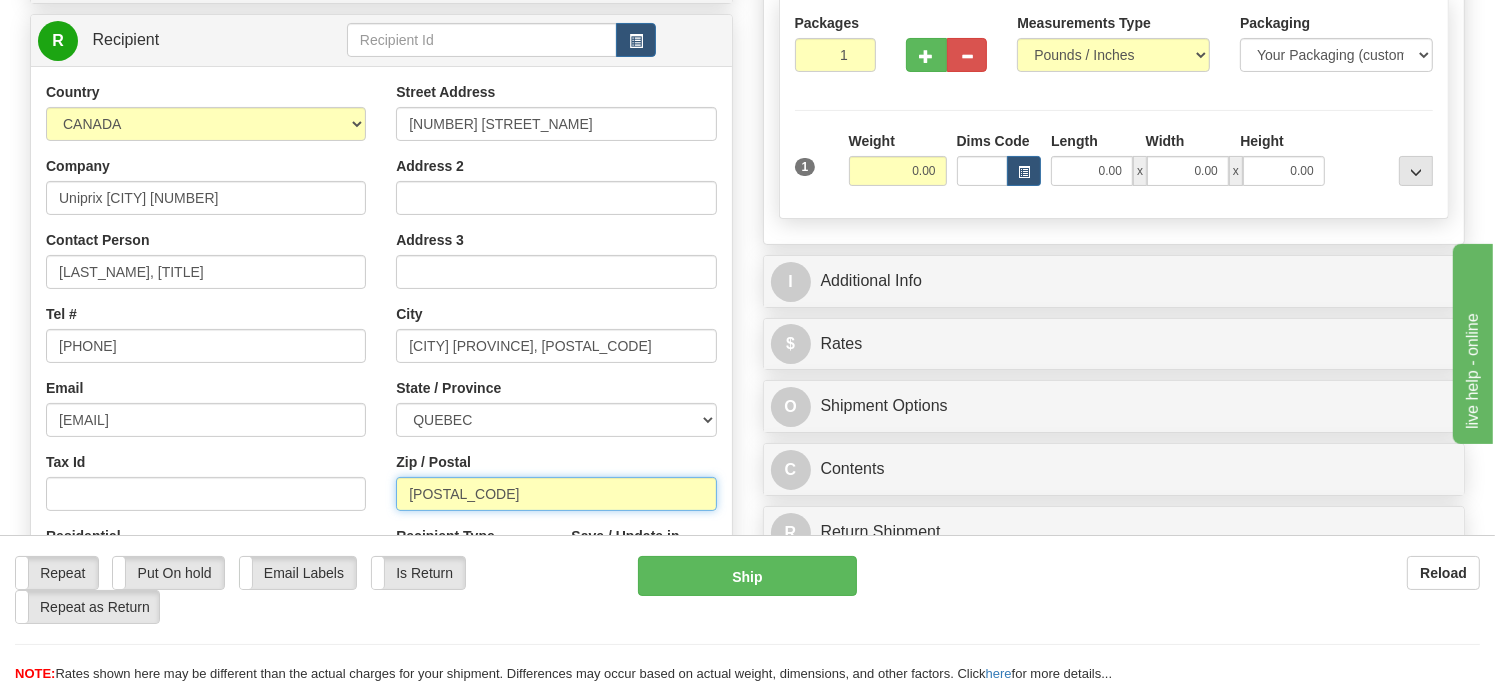 type on "[POSTAL_CODE]" 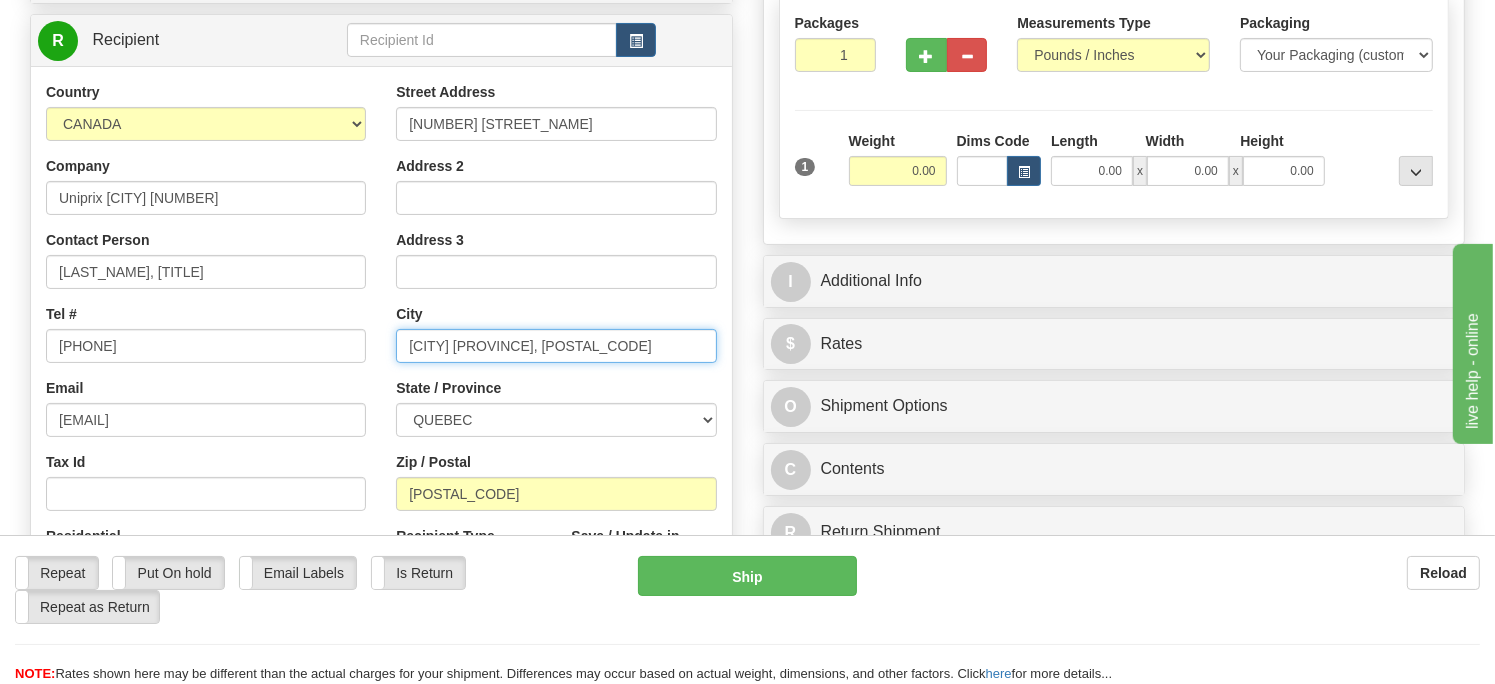 drag, startPoint x: 486, startPoint y: 351, endPoint x: 617, endPoint y: 356, distance: 131.09538 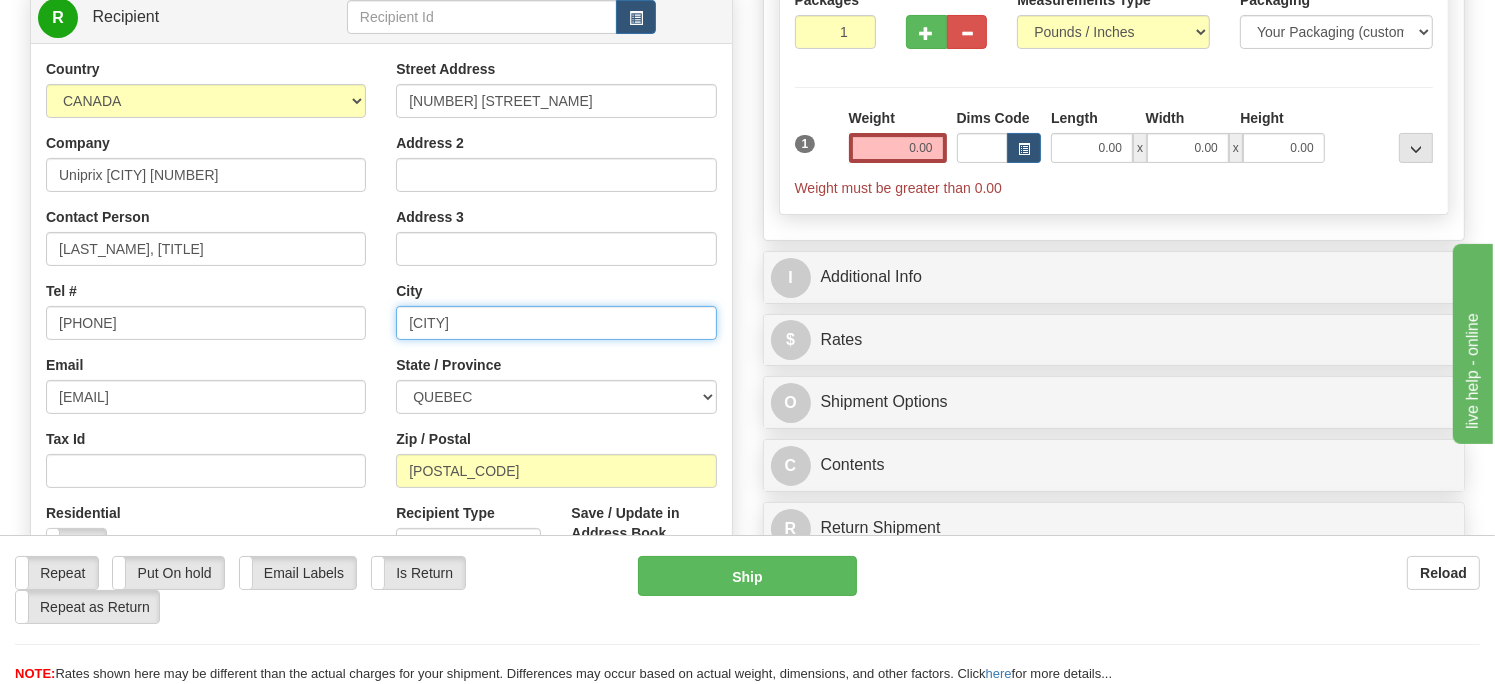 scroll, scrollTop: 200, scrollLeft: 0, axis: vertical 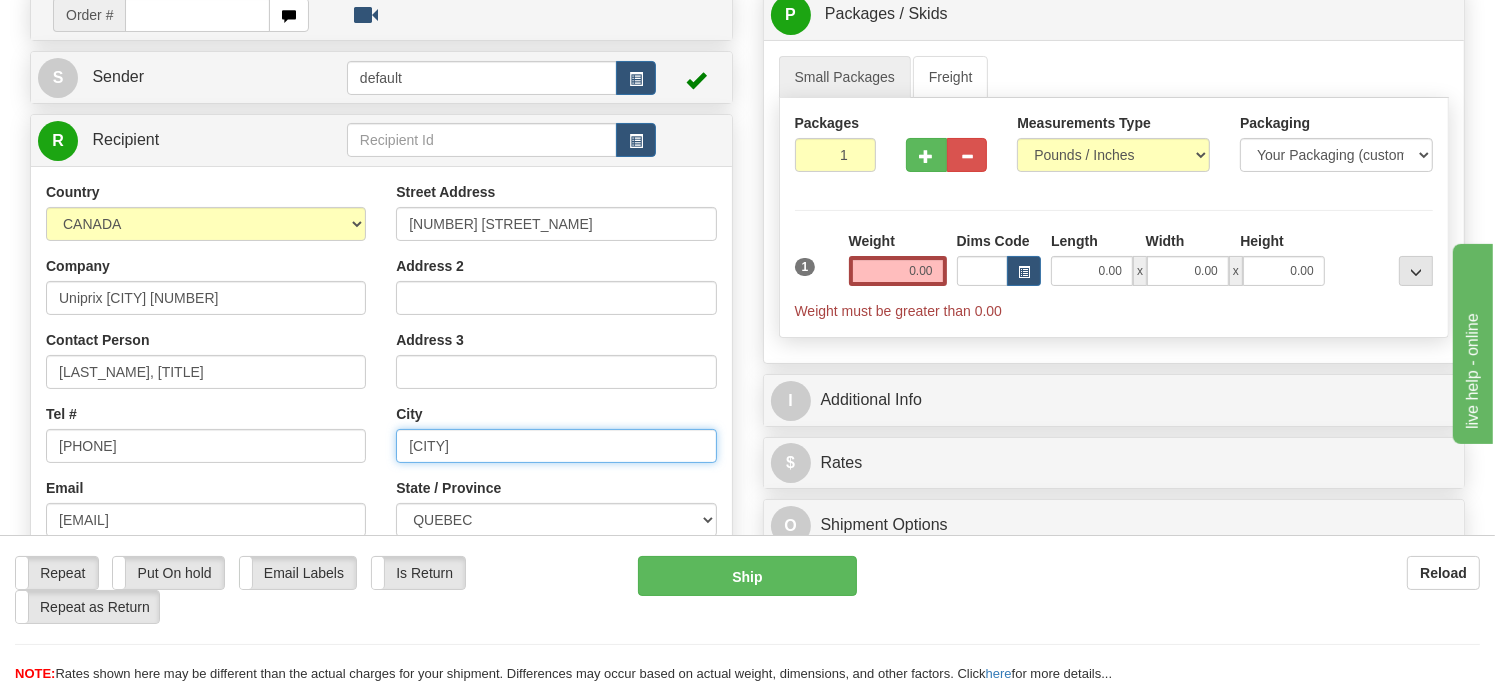 type on "[CITY]" 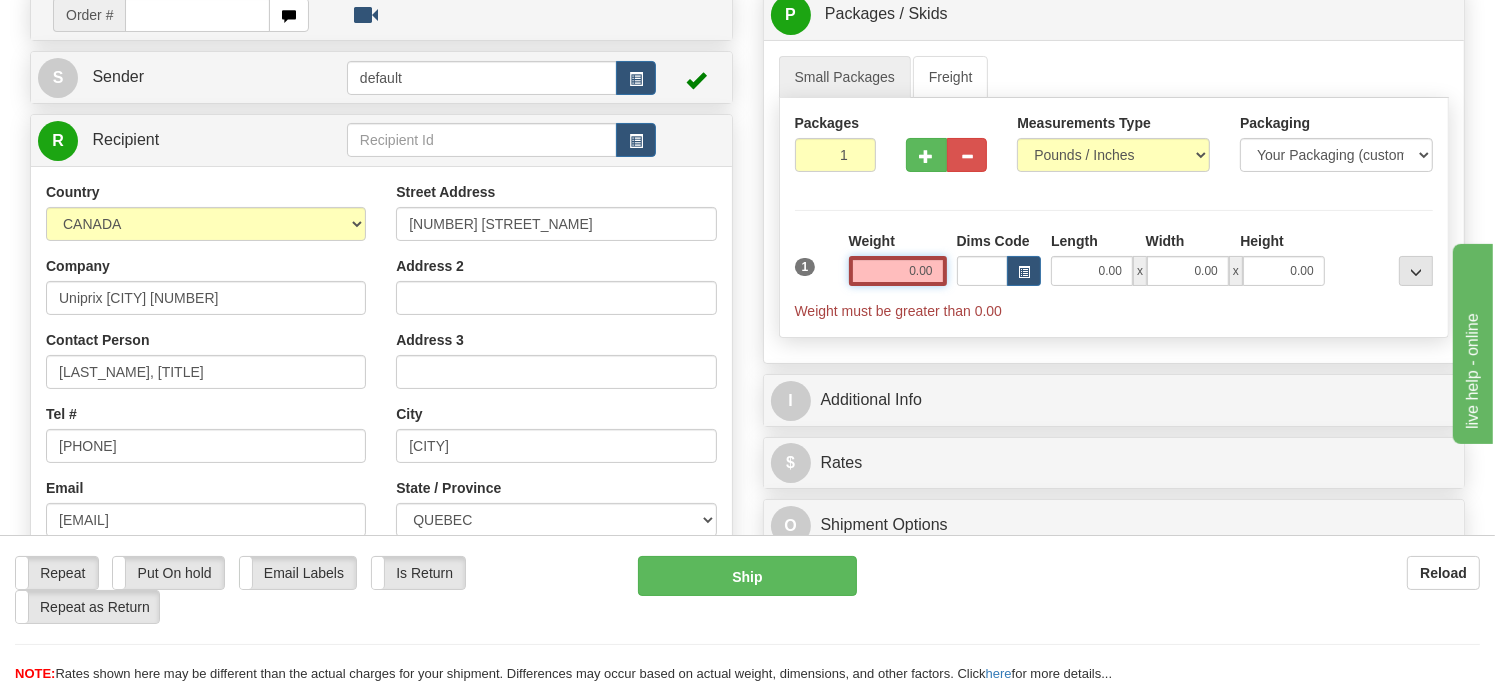 drag, startPoint x: 908, startPoint y: 271, endPoint x: 962, endPoint y: 275, distance: 54.147945 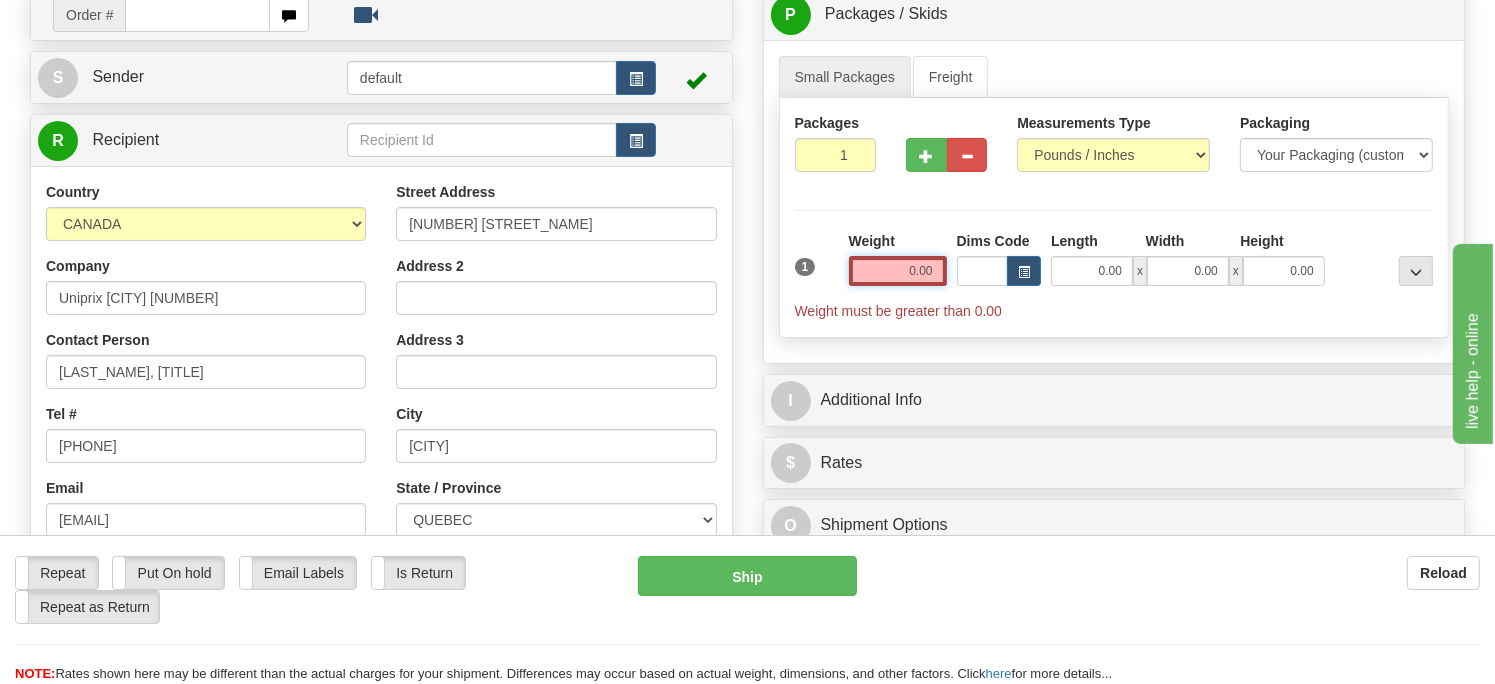 click on "1
Weight
0.00
Dims Code
0.00" at bounding box center [1114, 276] 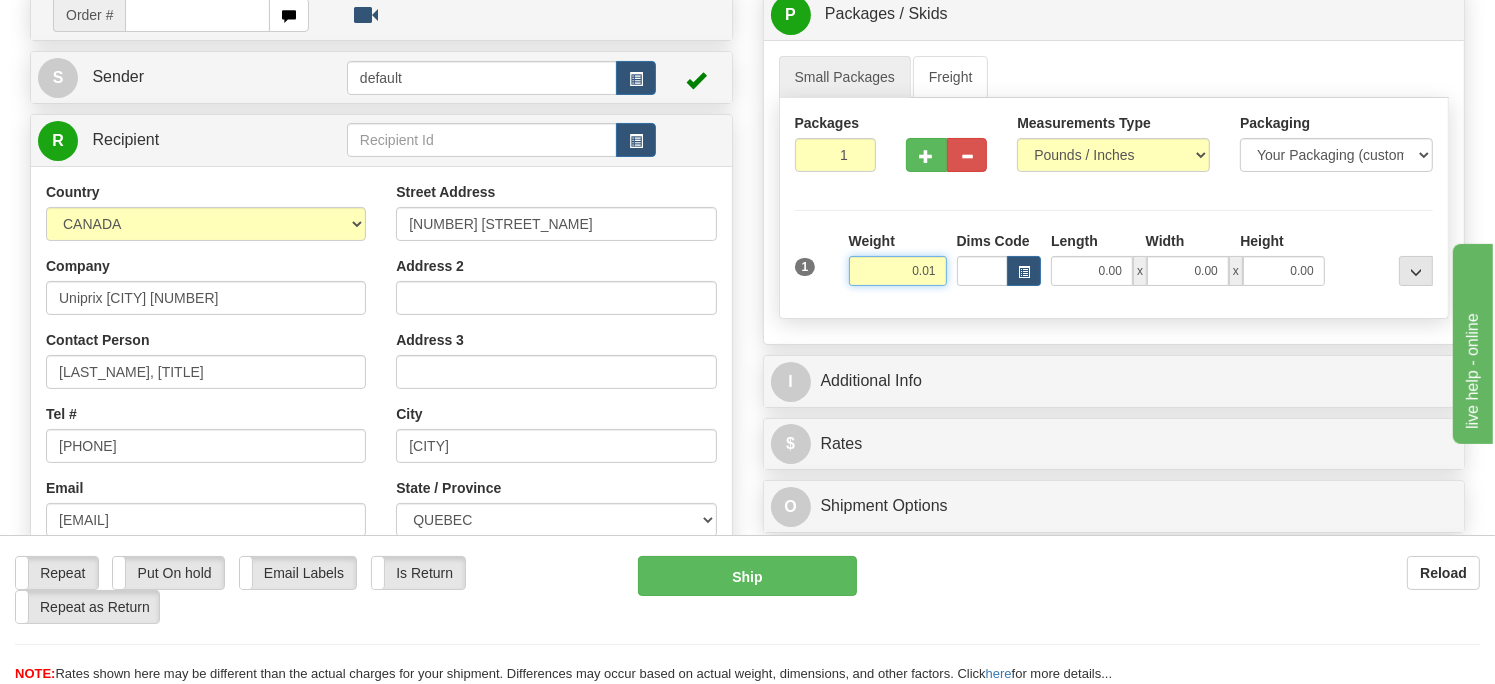 type on "0.01" 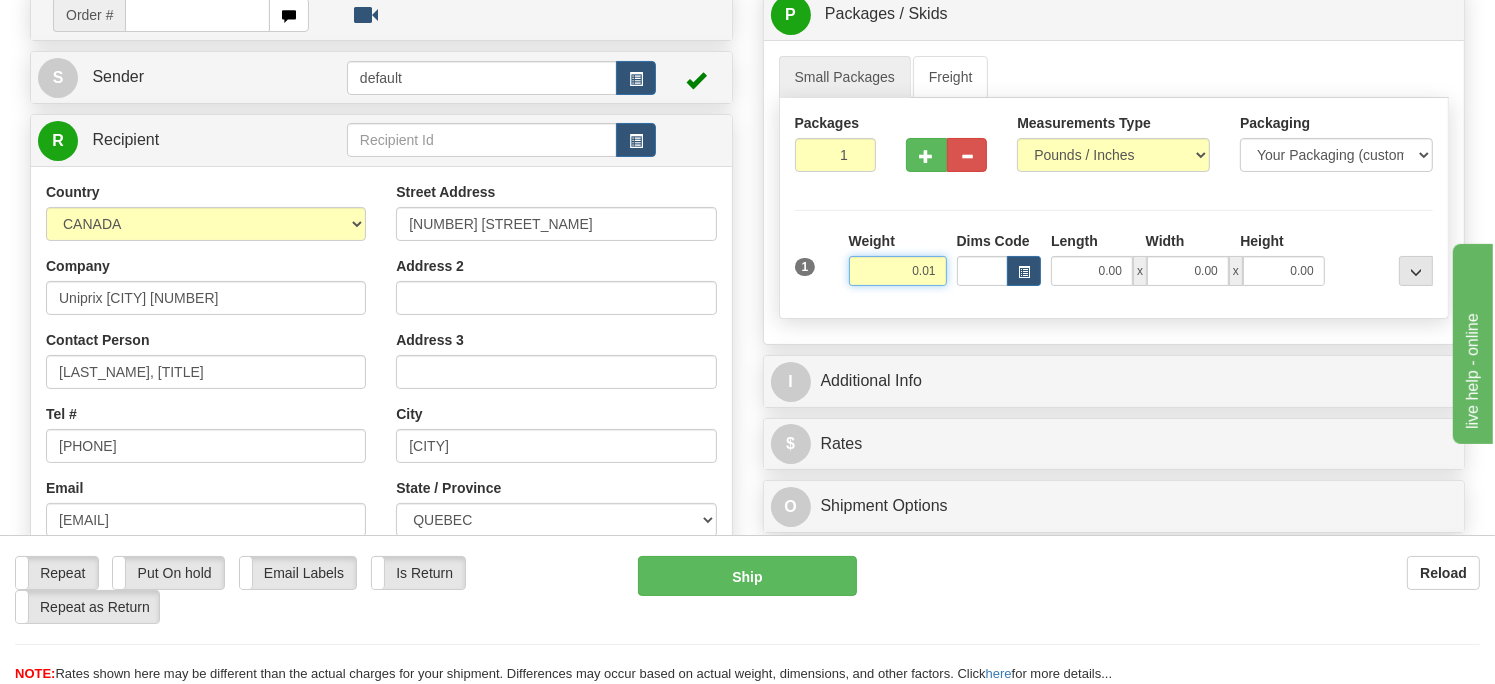 click on "Delete" at bounding box center [0, 0] 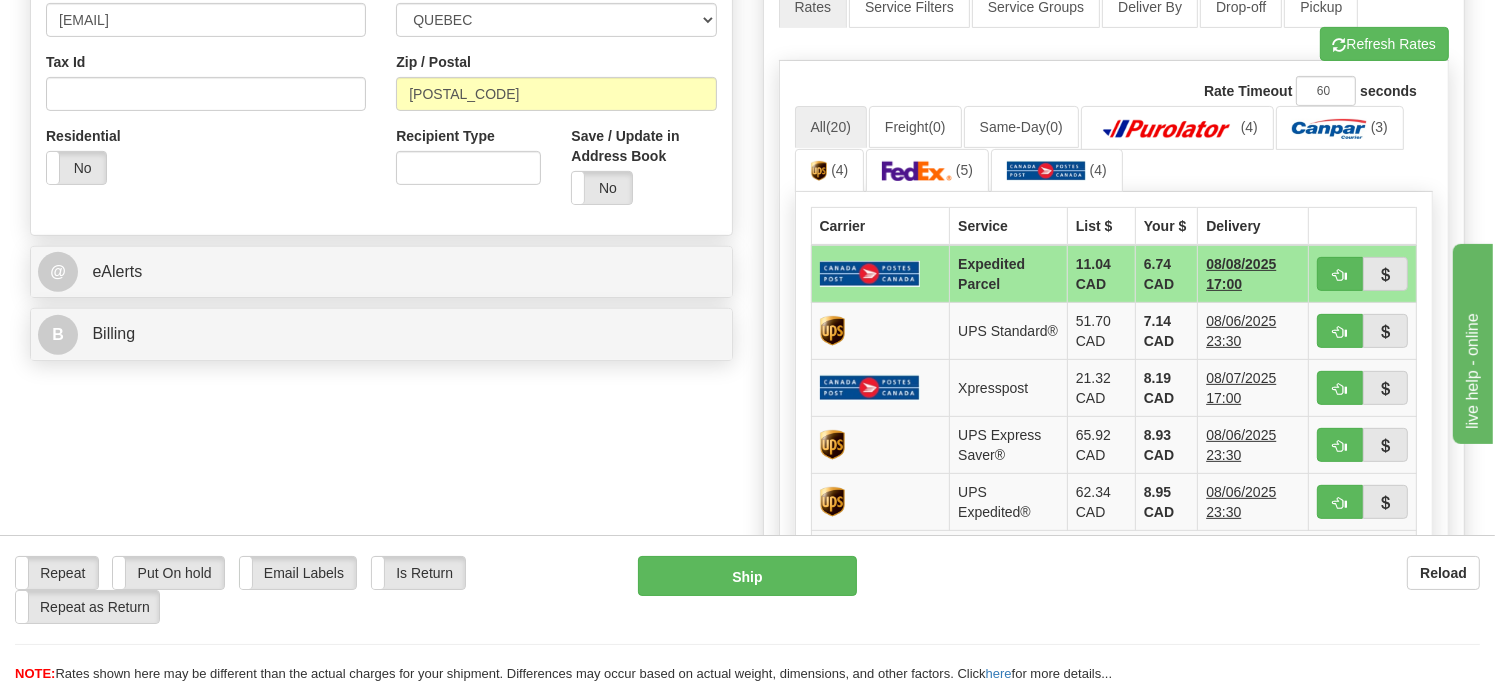 scroll, scrollTop: 800, scrollLeft: 0, axis: vertical 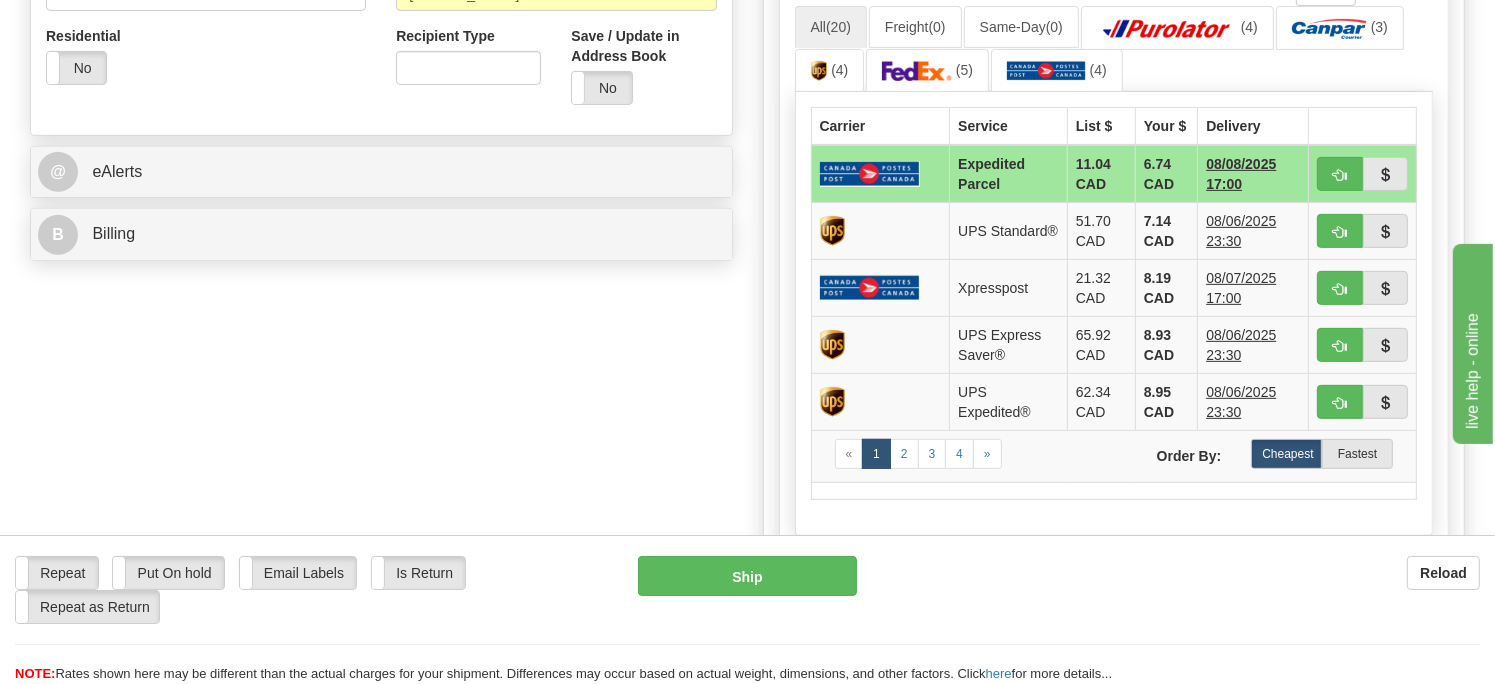 click at bounding box center [870, 173] 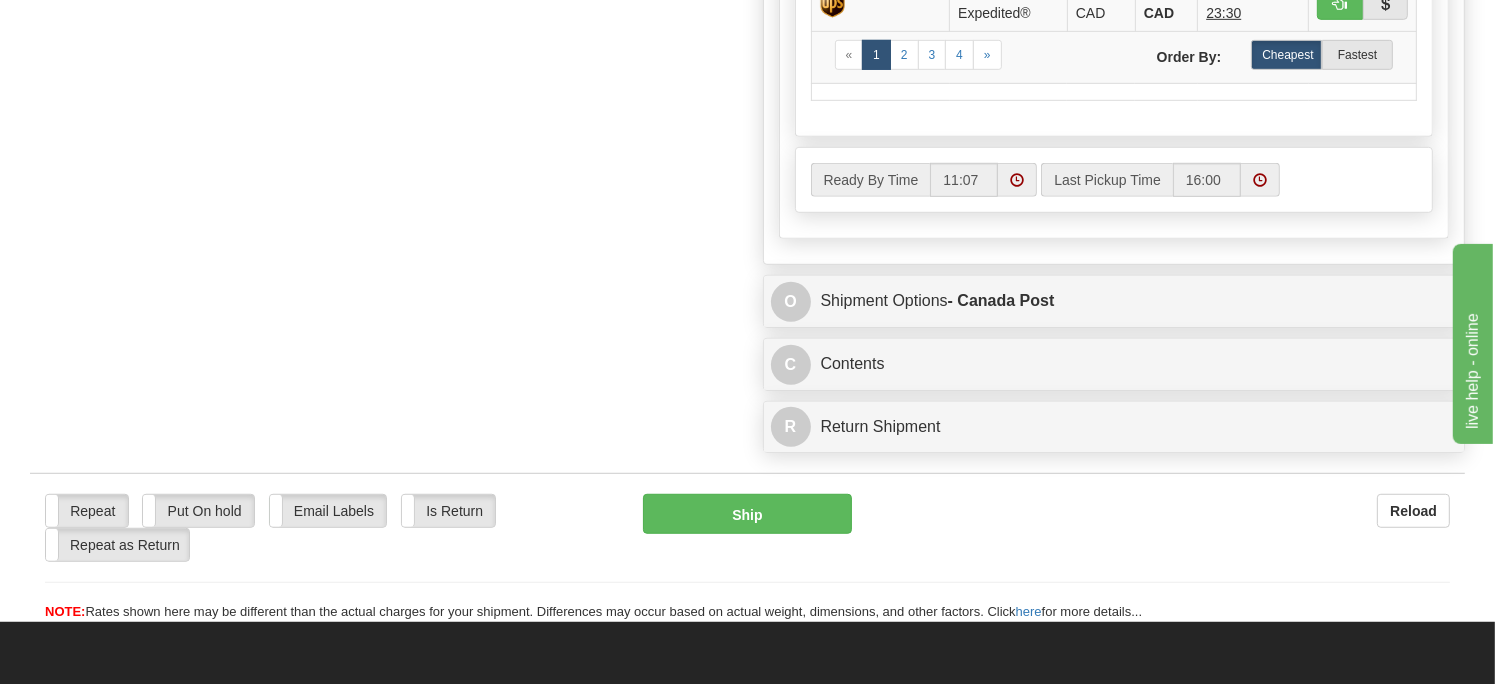 scroll, scrollTop: 1200, scrollLeft: 0, axis: vertical 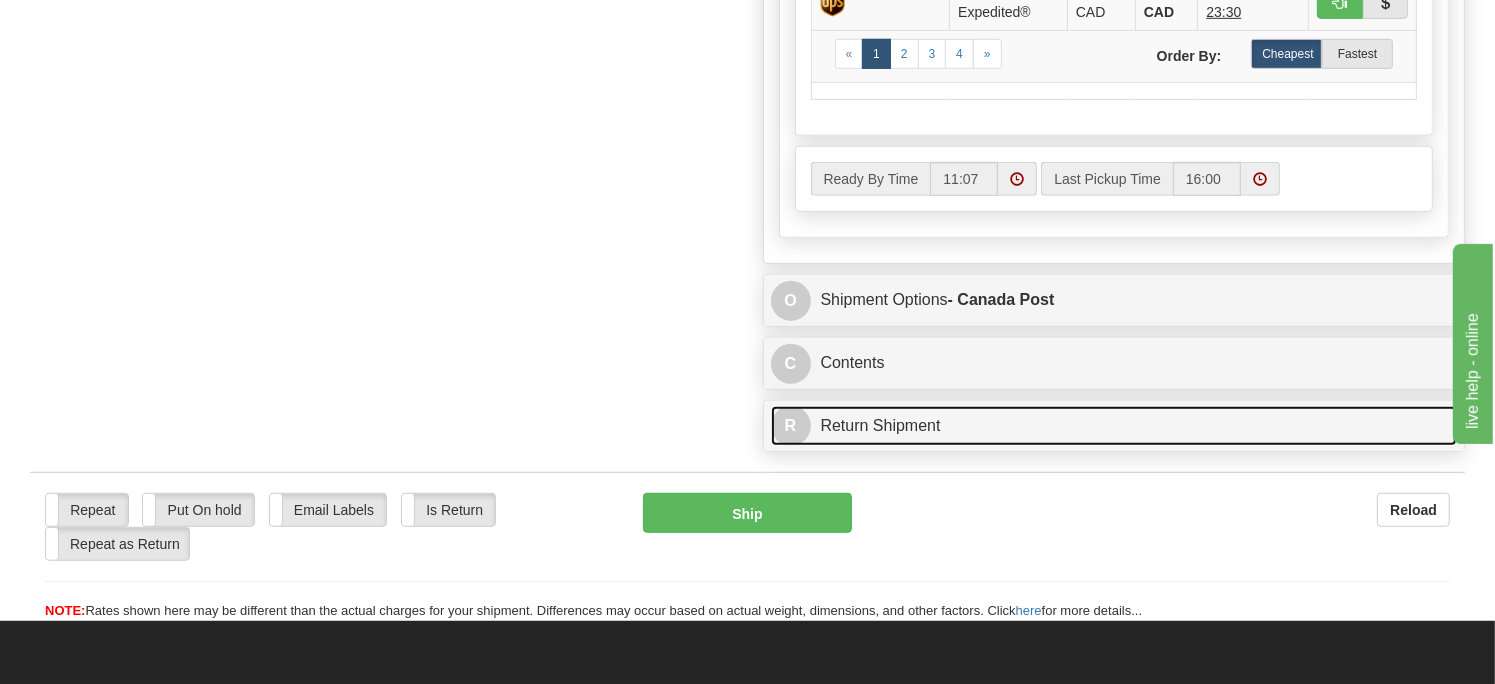 click on "R Return Shipment" at bounding box center (1114, 426) 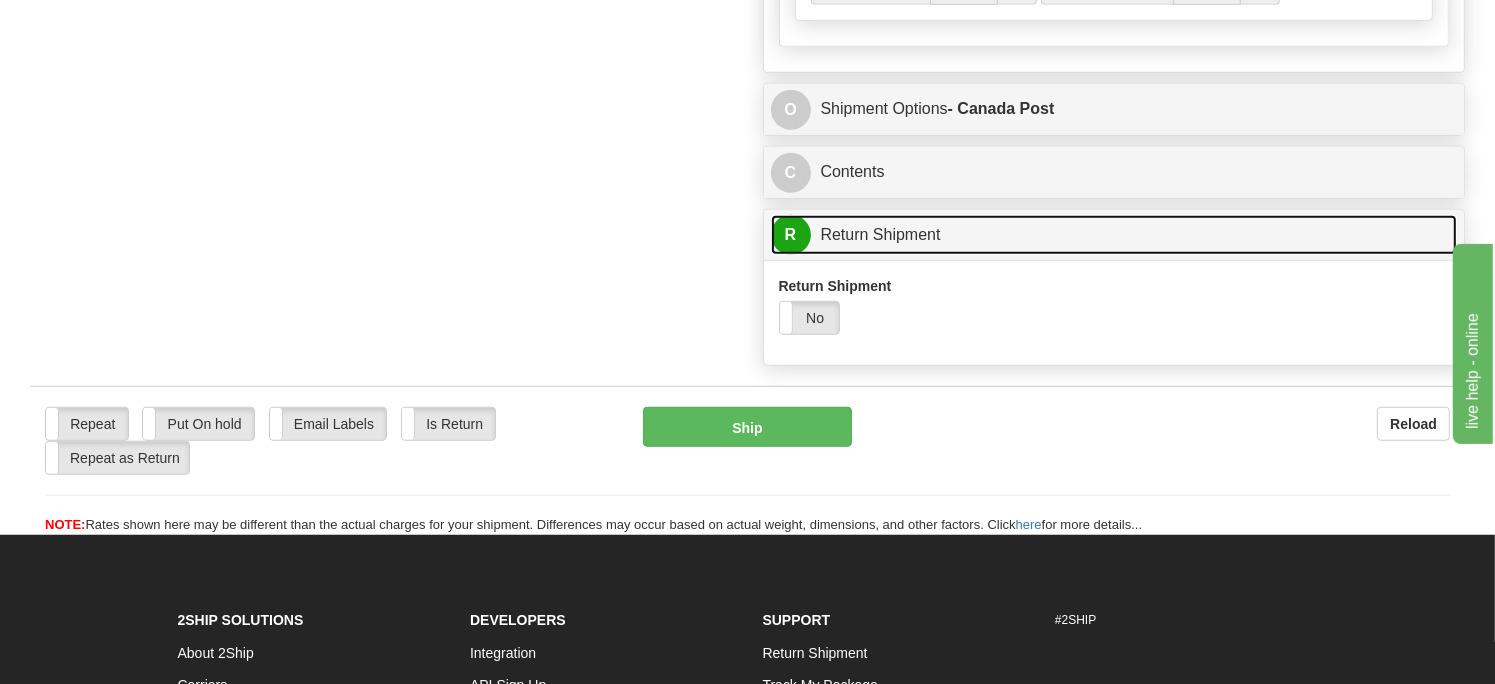 scroll, scrollTop: 1400, scrollLeft: 0, axis: vertical 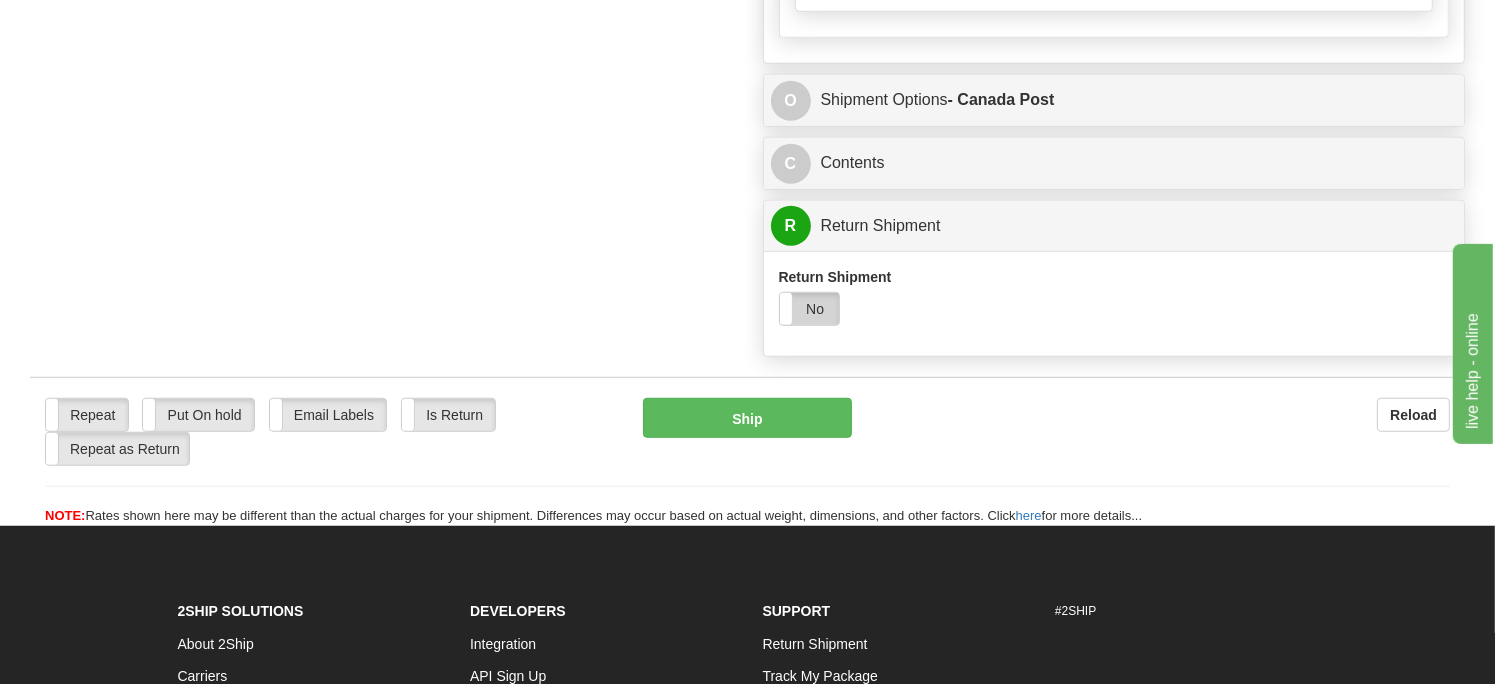 click on "No" at bounding box center (809, 309) 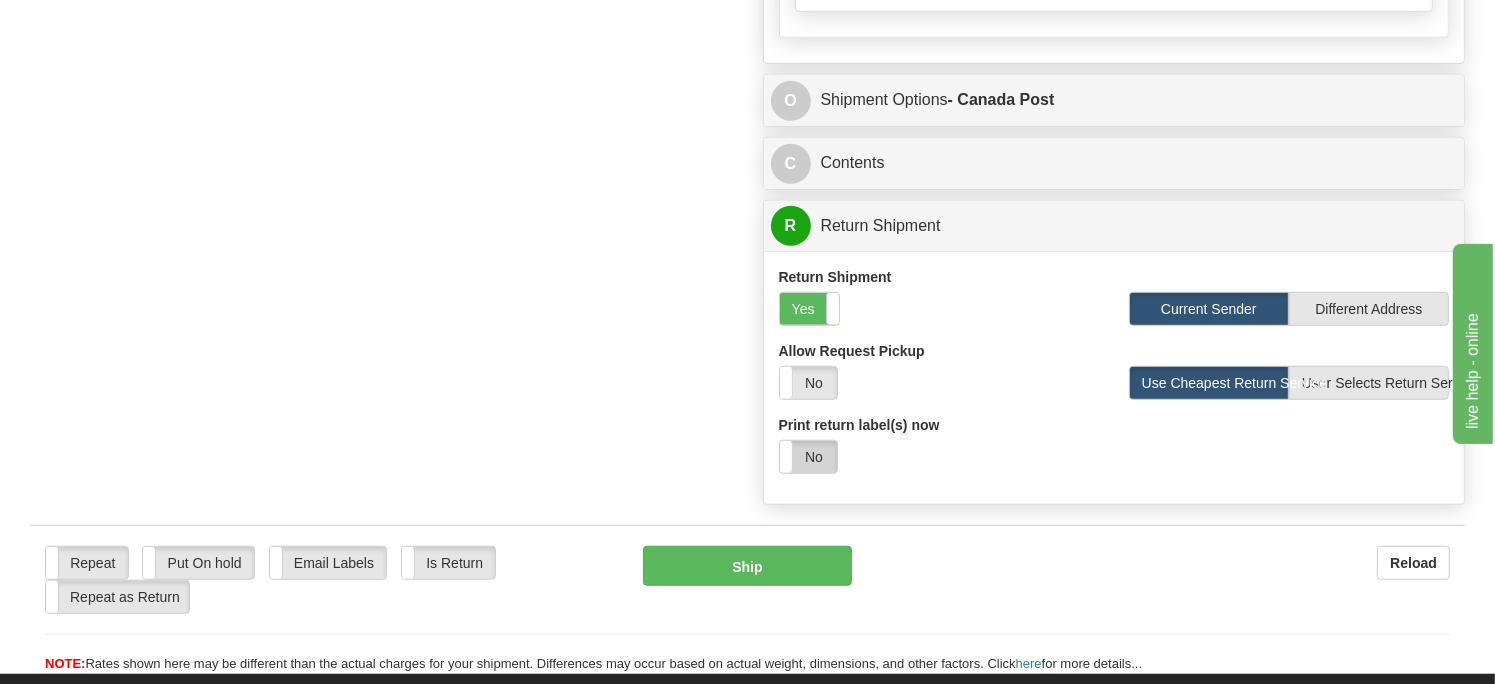 click on "No" at bounding box center [808, 457] 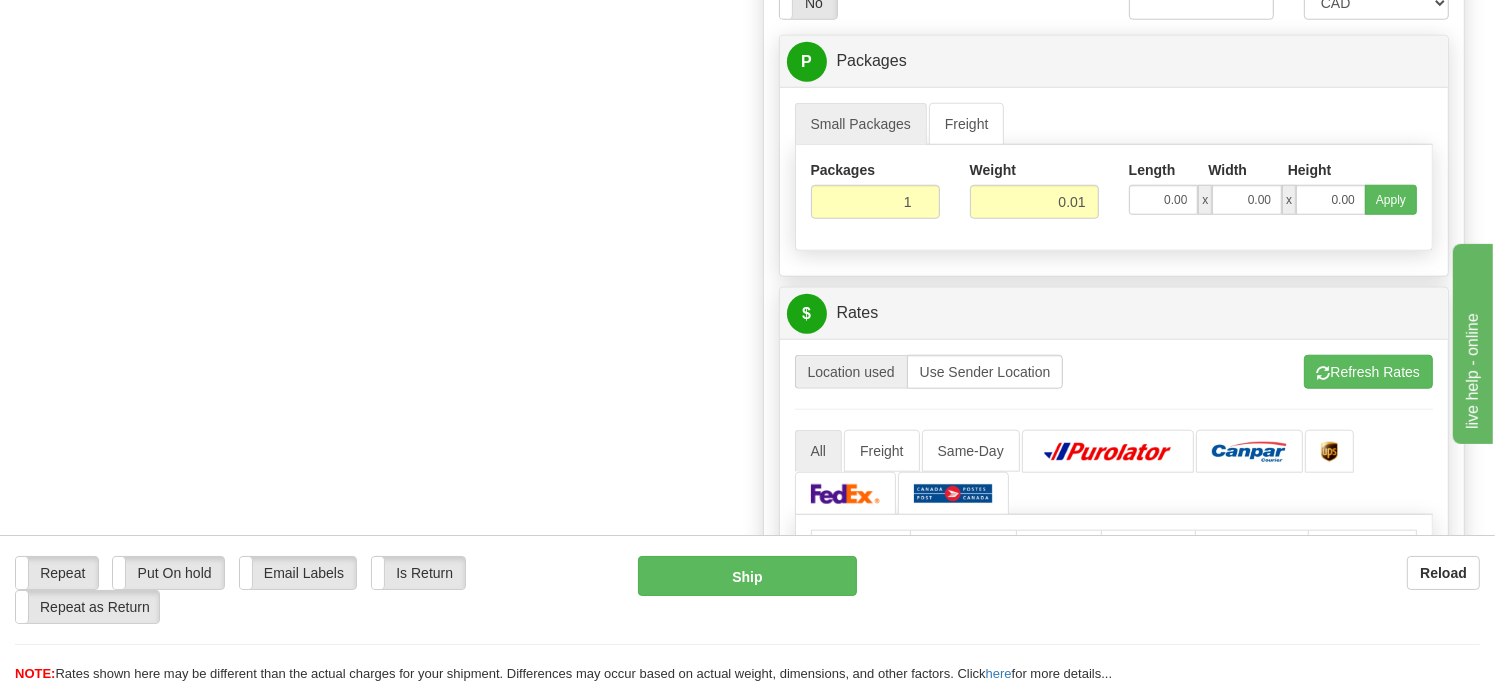scroll, scrollTop: 1900, scrollLeft: 0, axis: vertical 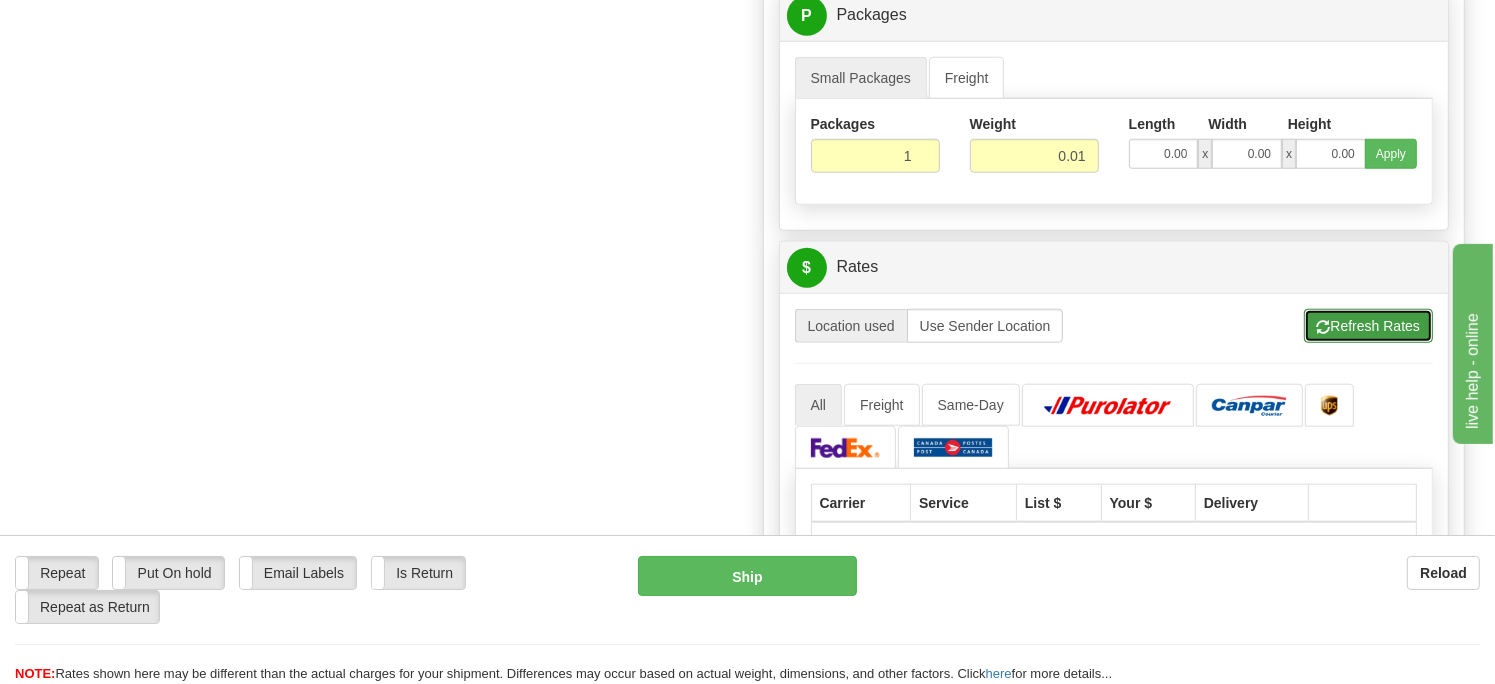 click on "Refresh Rates" at bounding box center [1368, 326] 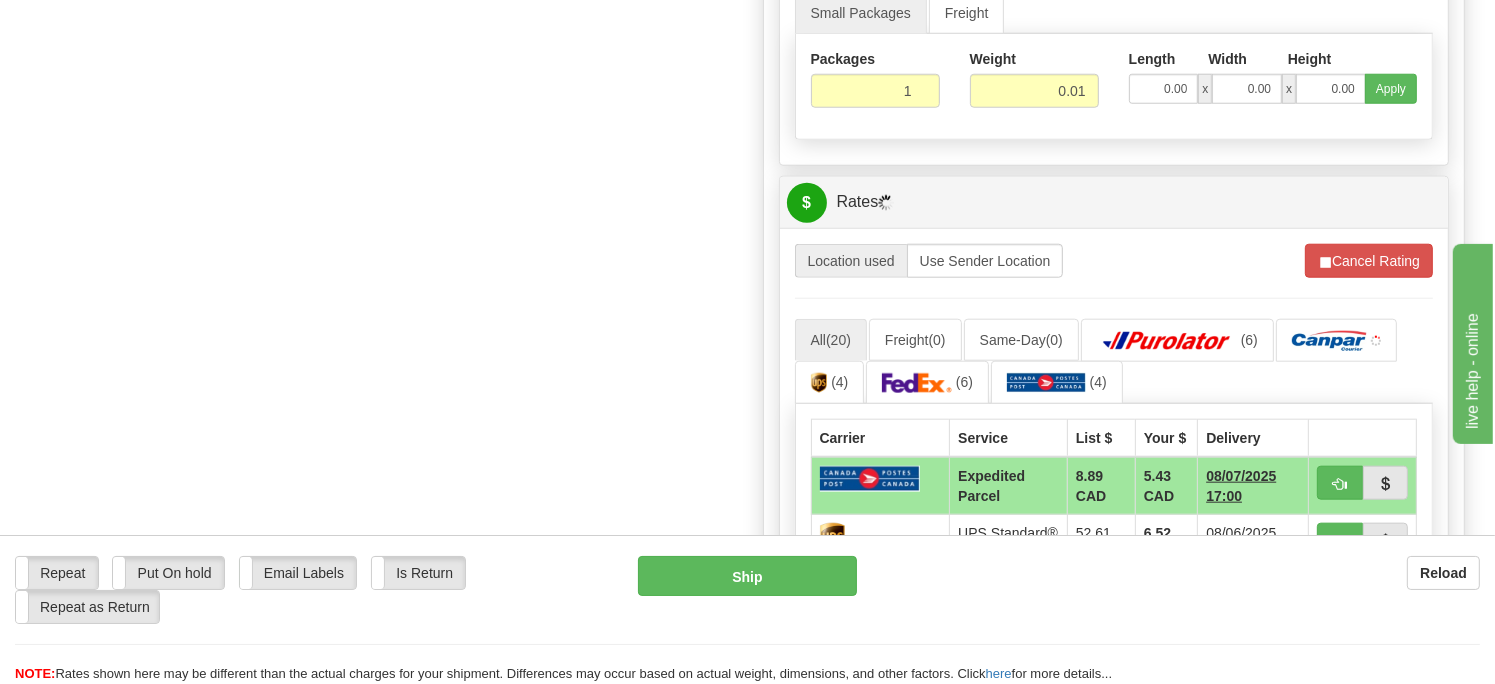 scroll, scrollTop: 2000, scrollLeft: 0, axis: vertical 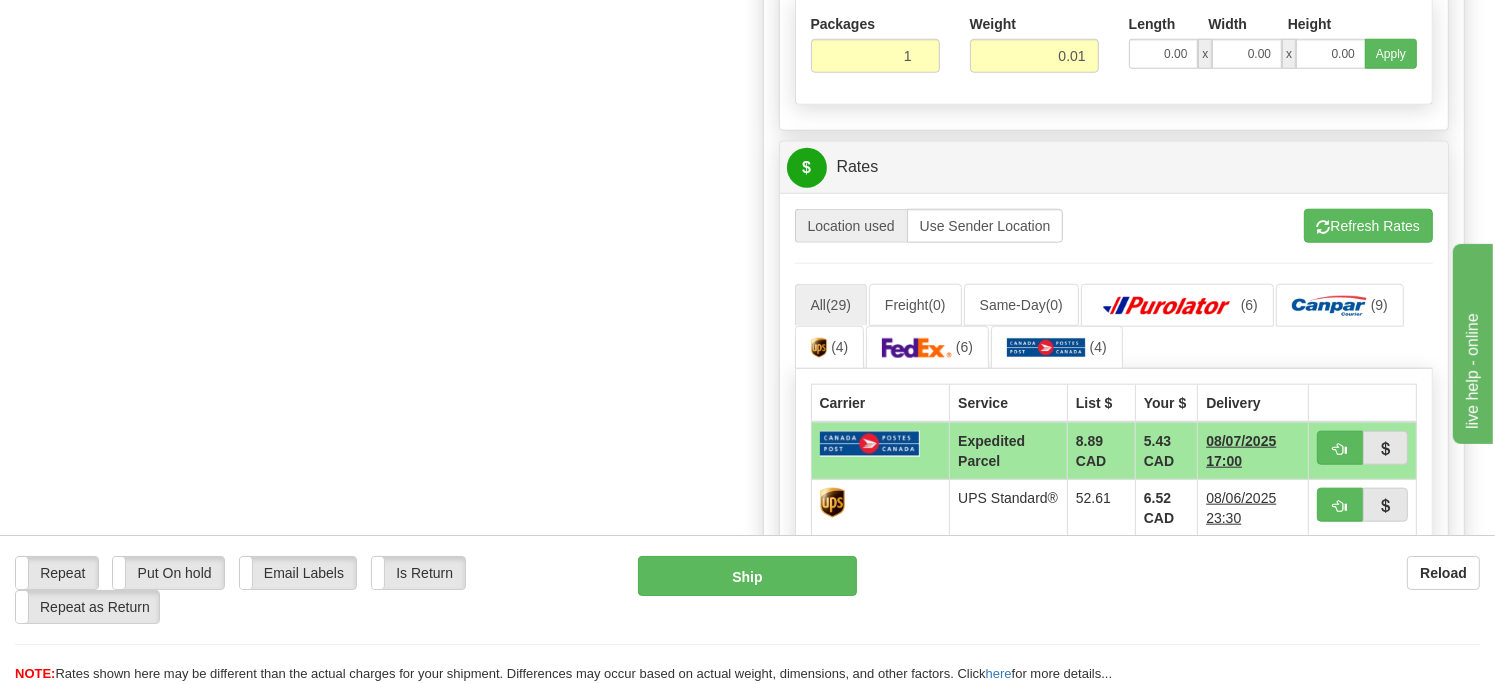 click at bounding box center [870, 443] 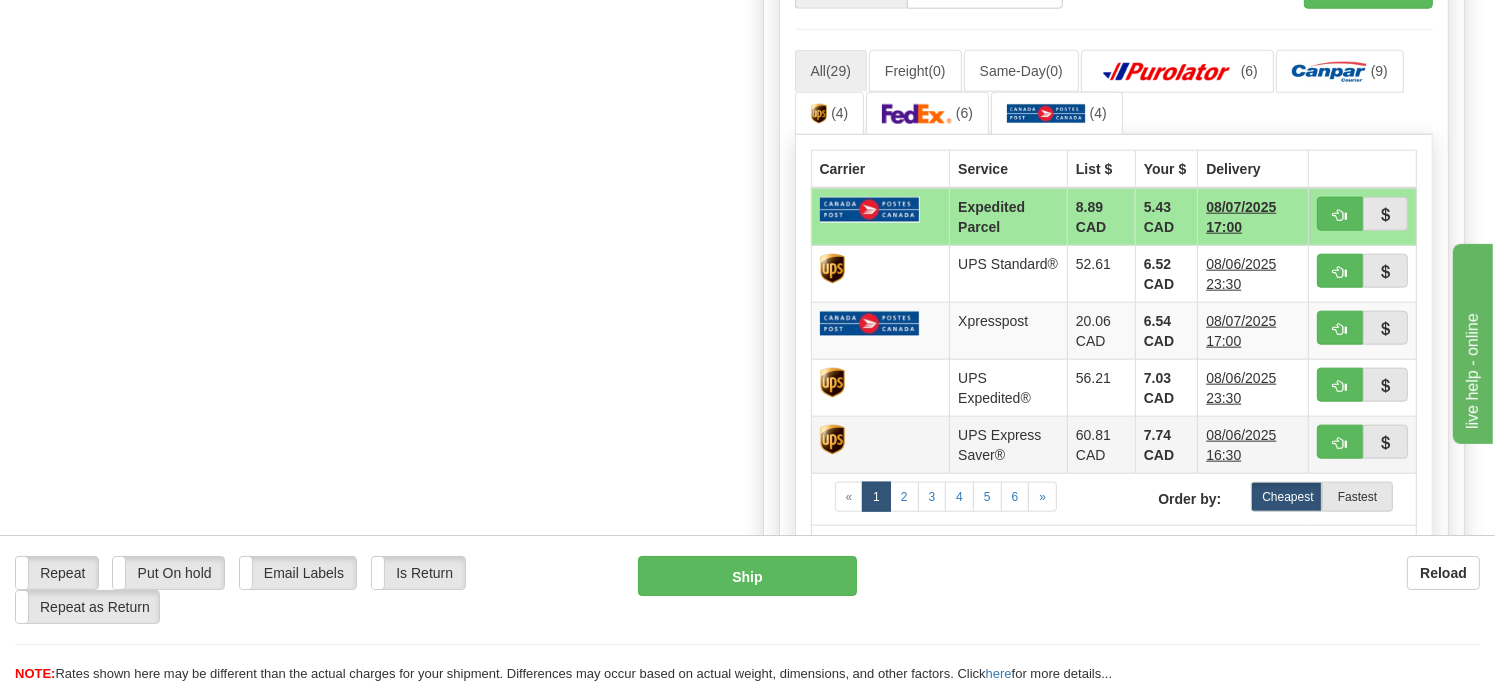 scroll, scrollTop: 2200, scrollLeft: 0, axis: vertical 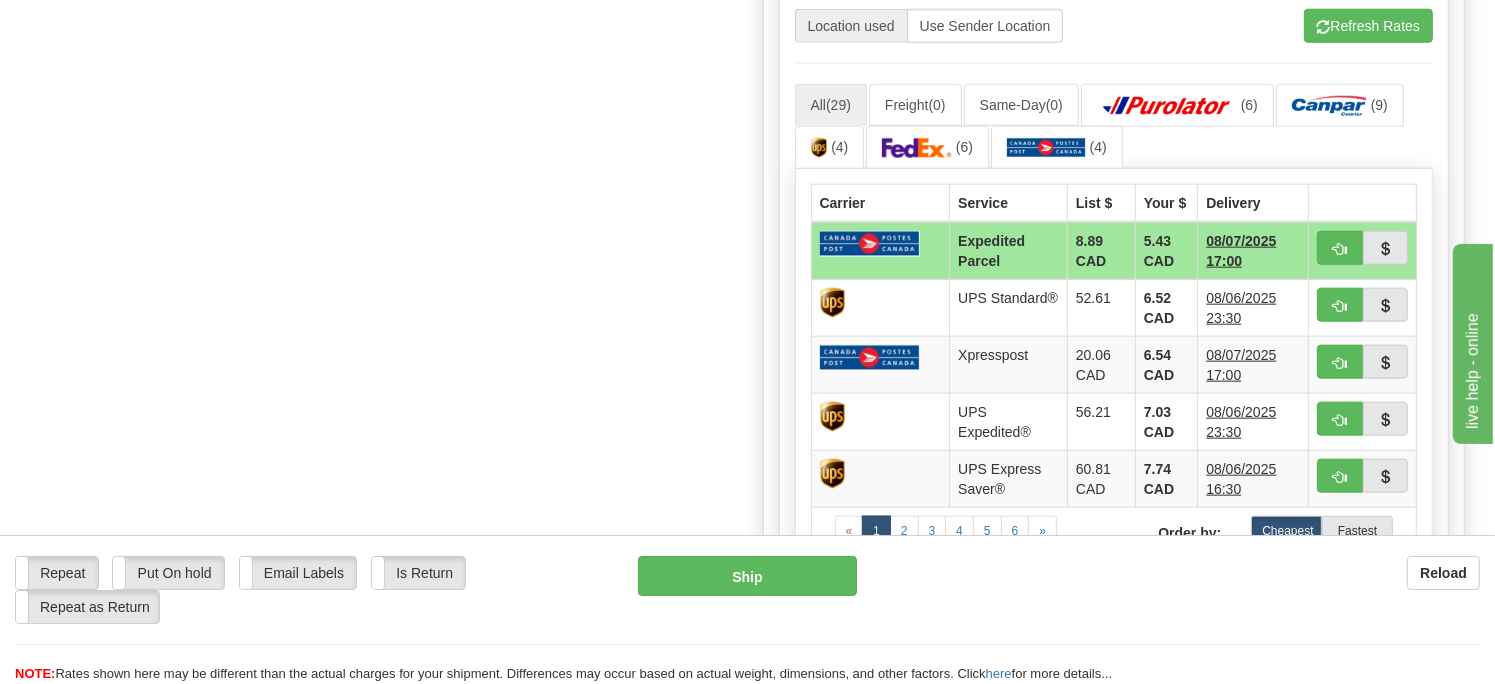 click at bounding box center [870, 243] 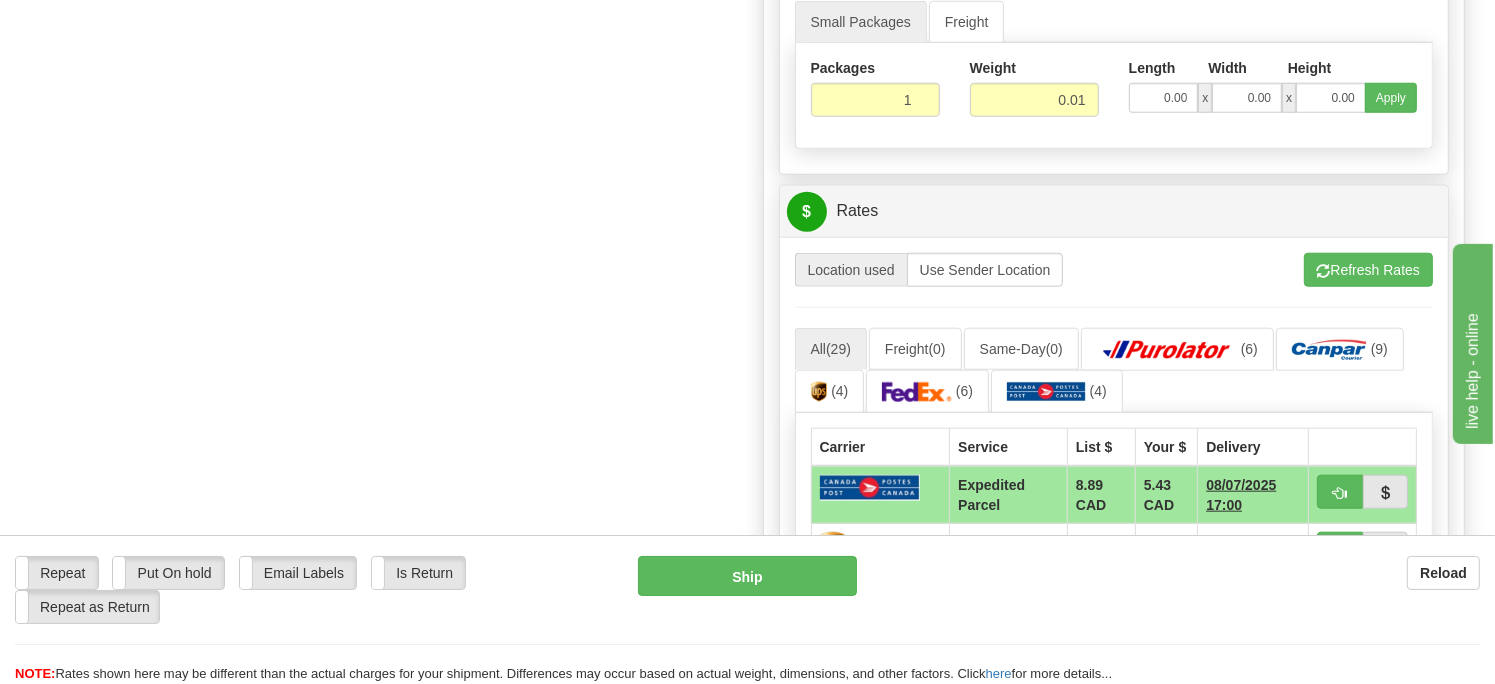 scroll, scrollTop: 1900, scrollLeft: 0, axis: vertical 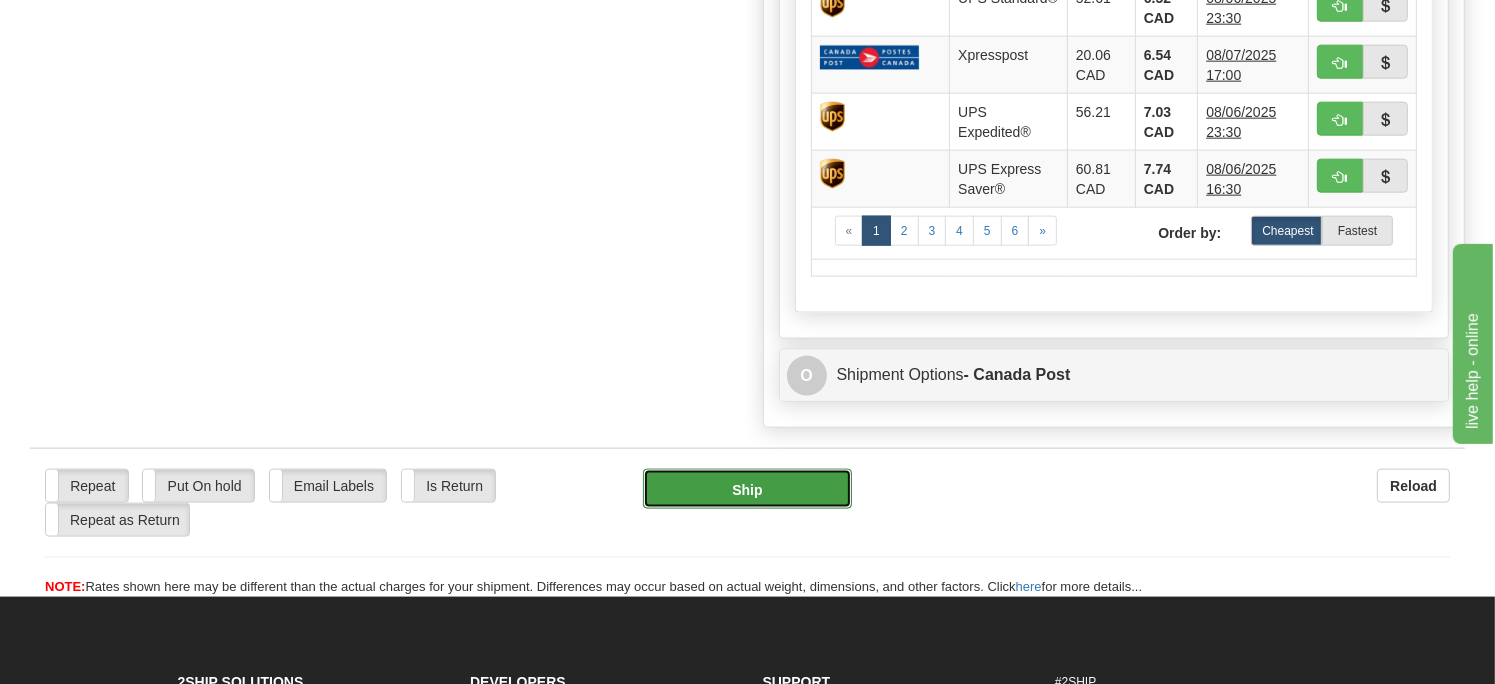 click on "Ship" at bounding box center (747, 489) 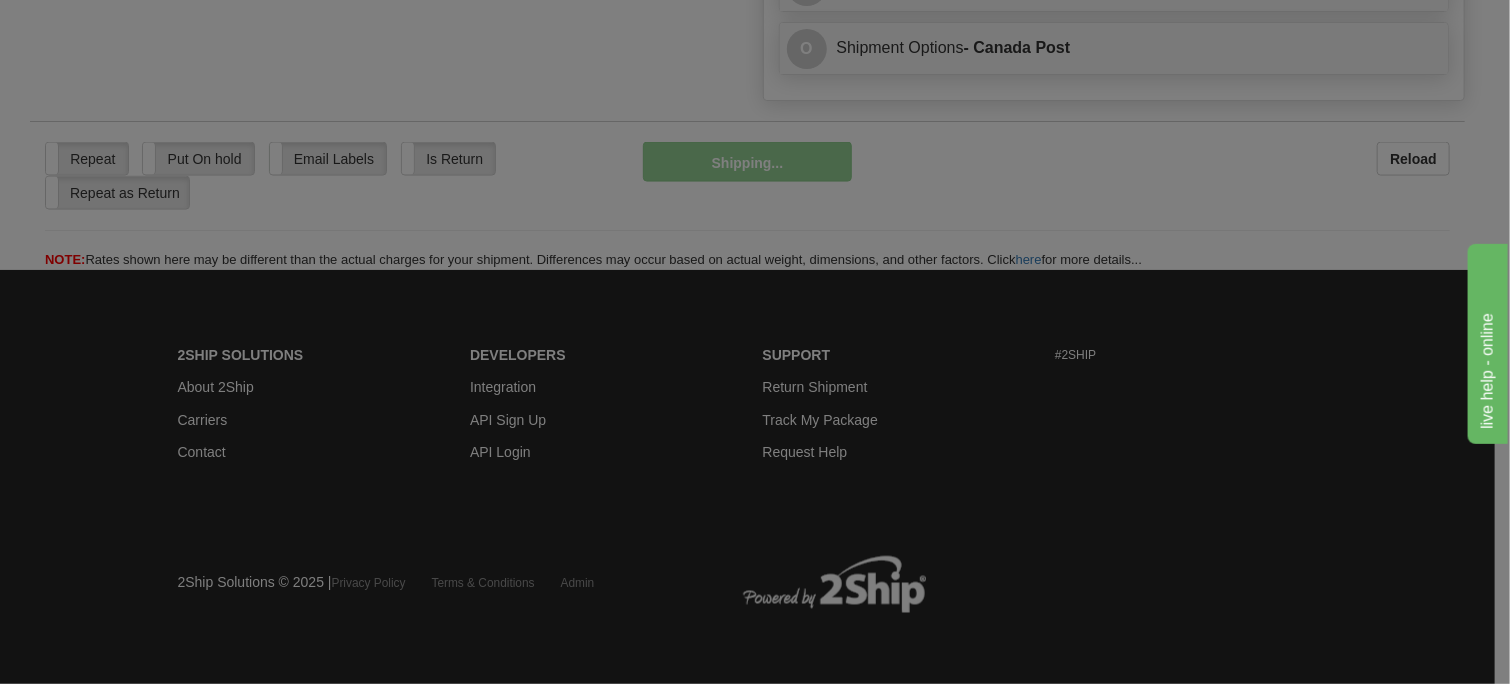 scroll, scrollTop: 1428, scrollLeft: 0, axis: vertical 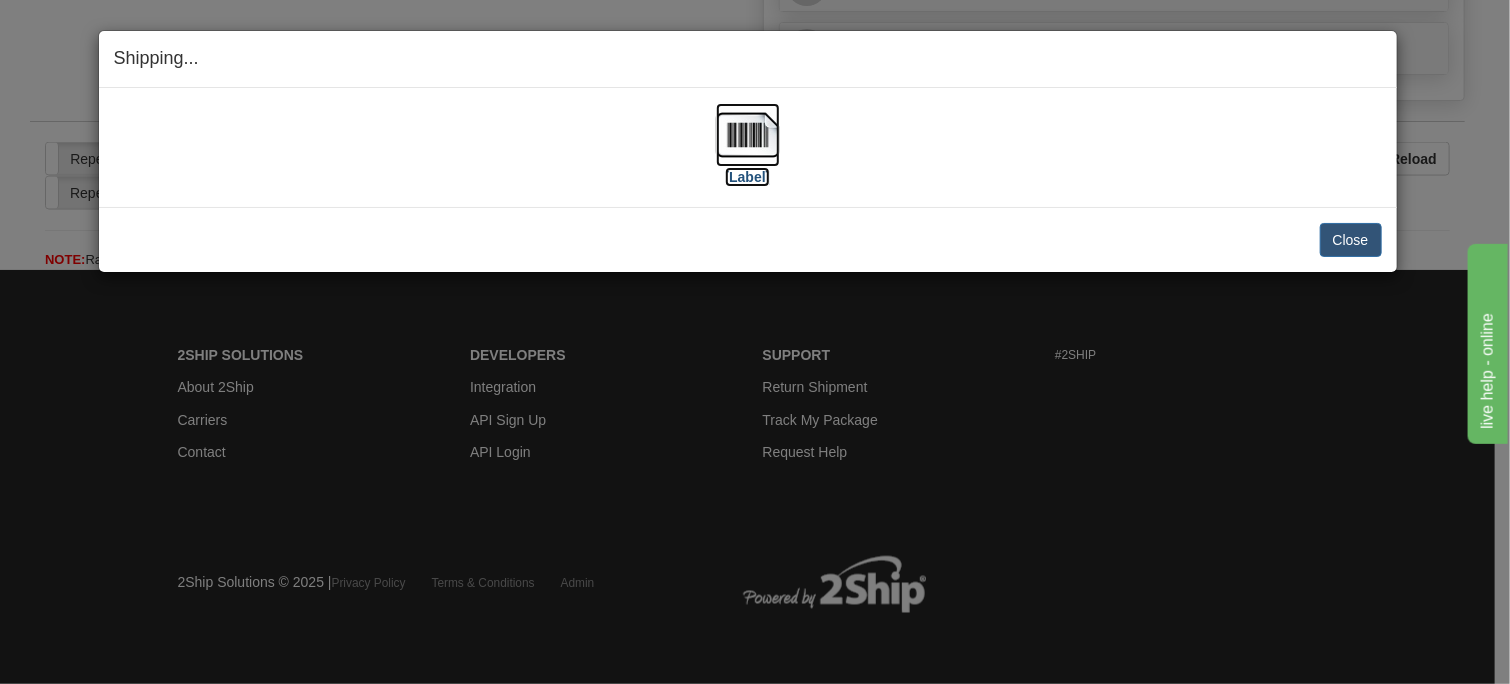 click at bounding box center (748, 135) 